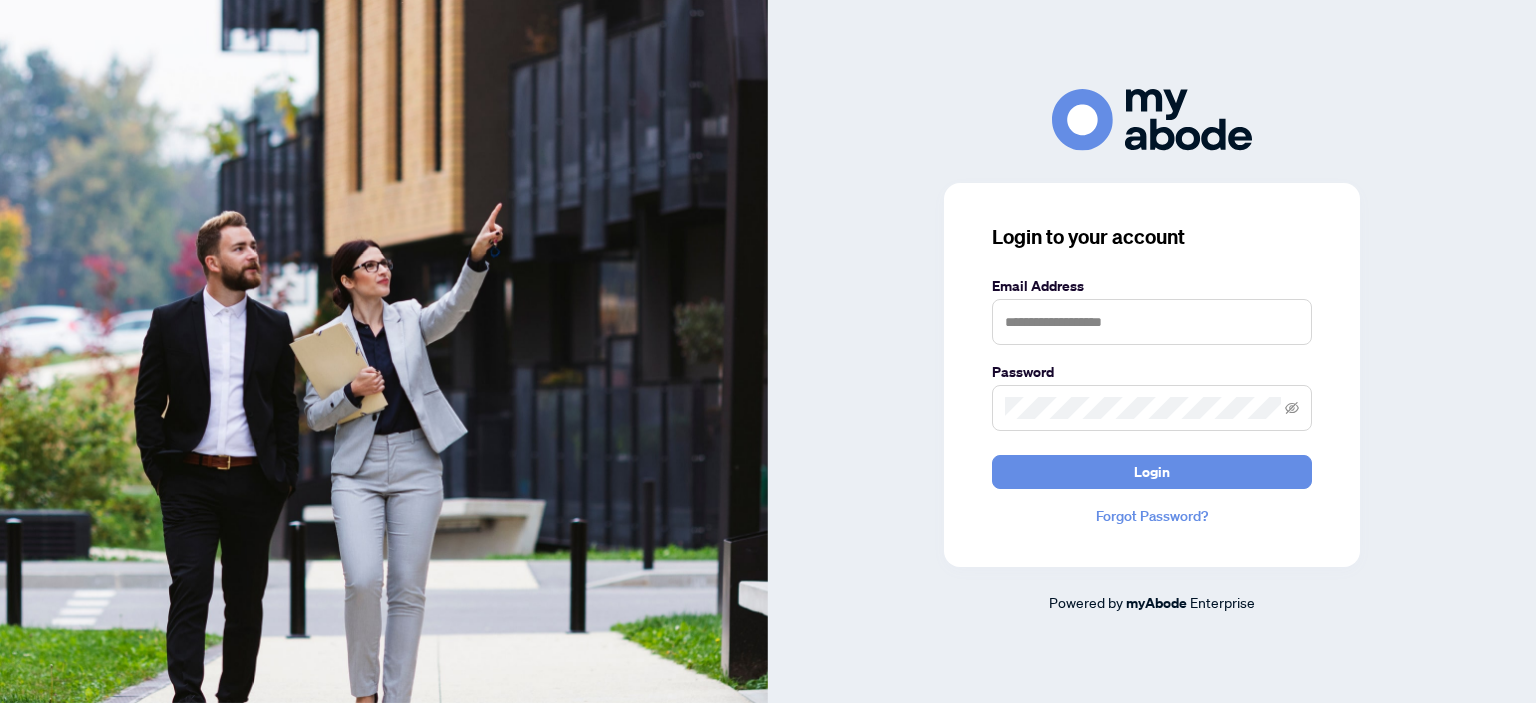 scroll, scrollTop: 0, scrollLeft: 0, axis: both 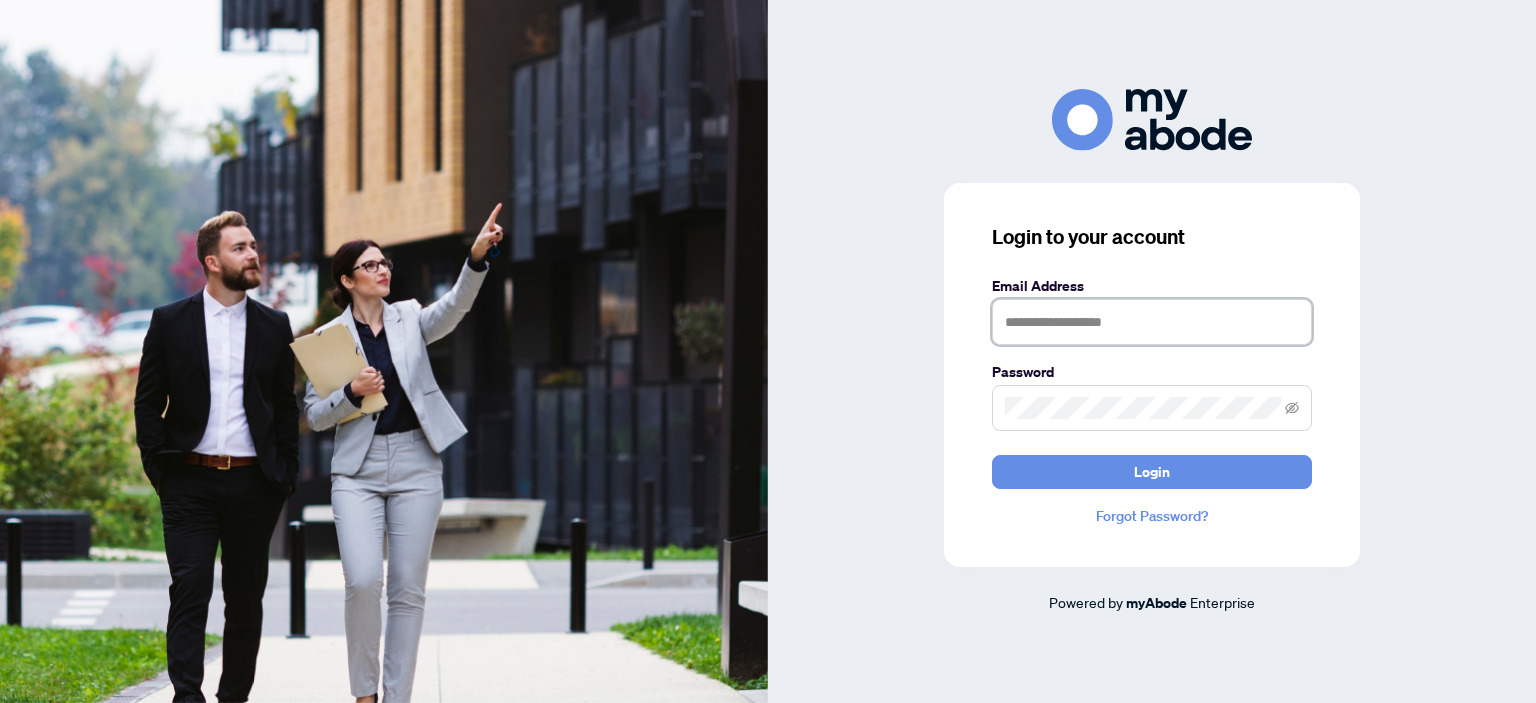 click at bounding box center (1152, 322) 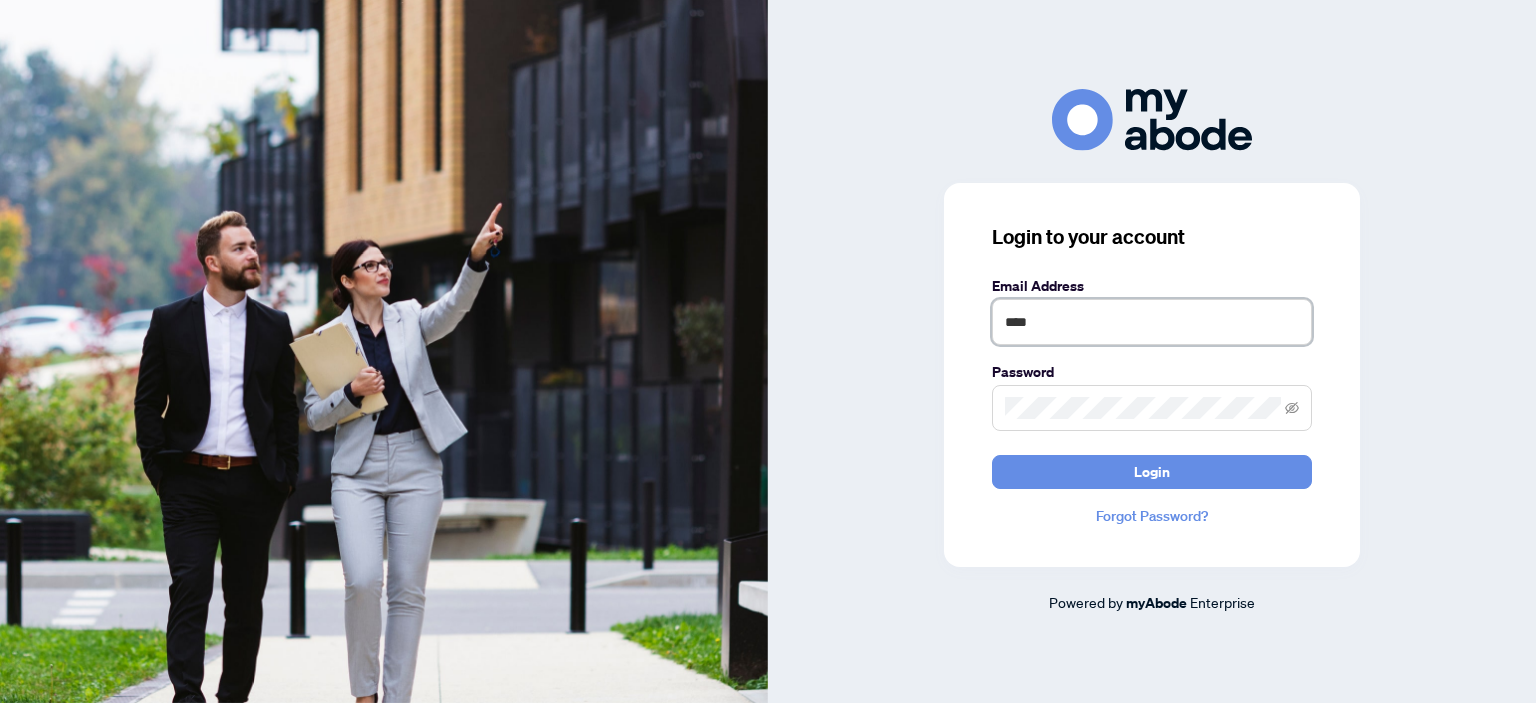 type on "**********" 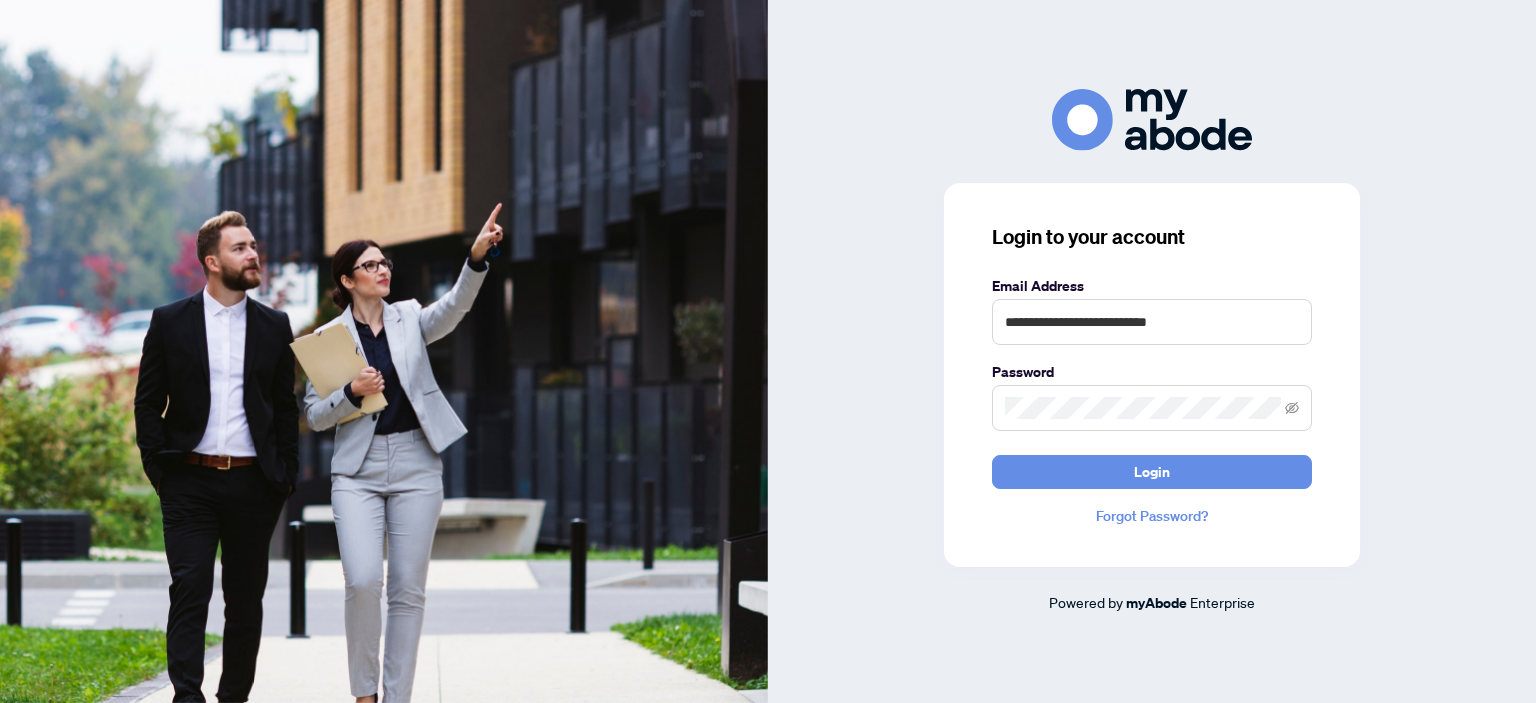 click at bounding box center [1152, 408] 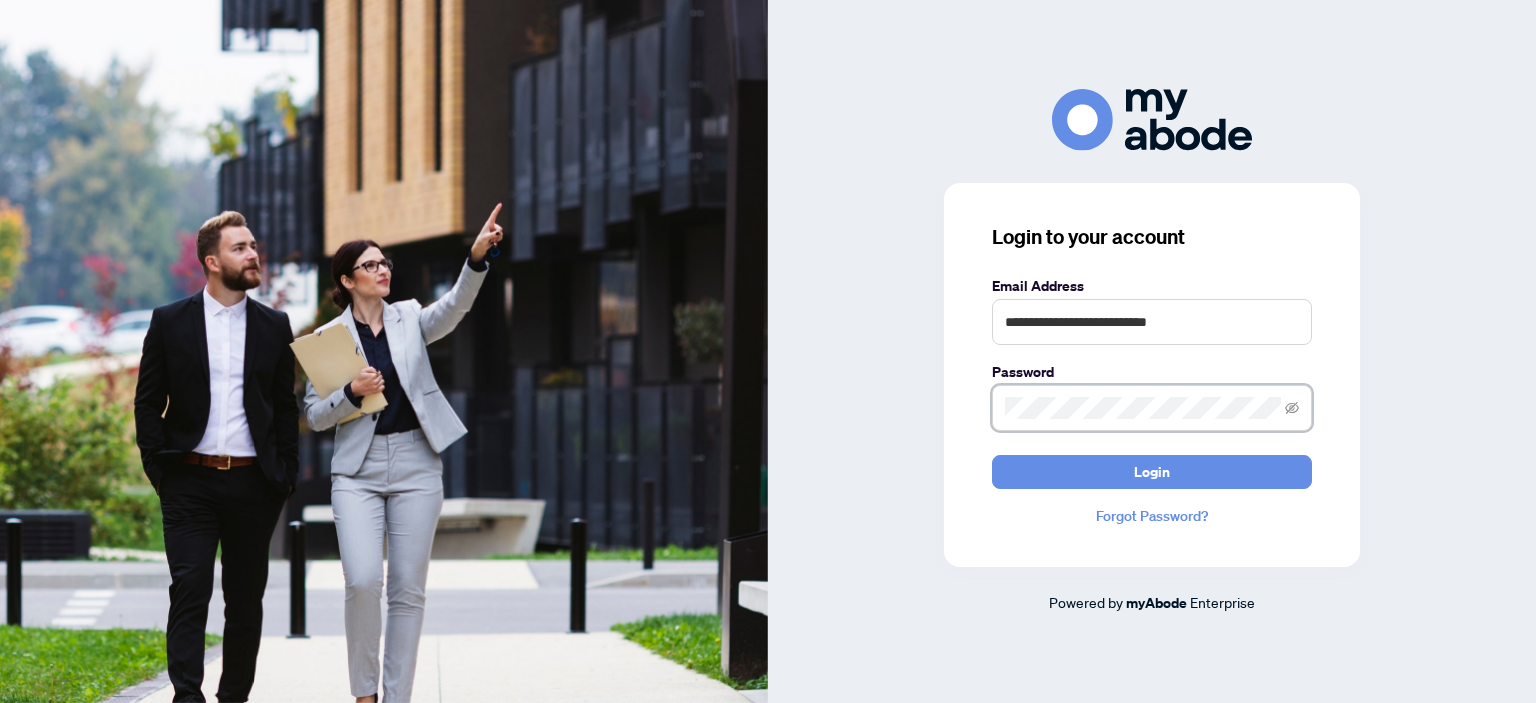 click on "Login" at bounding box center (1152, 472) 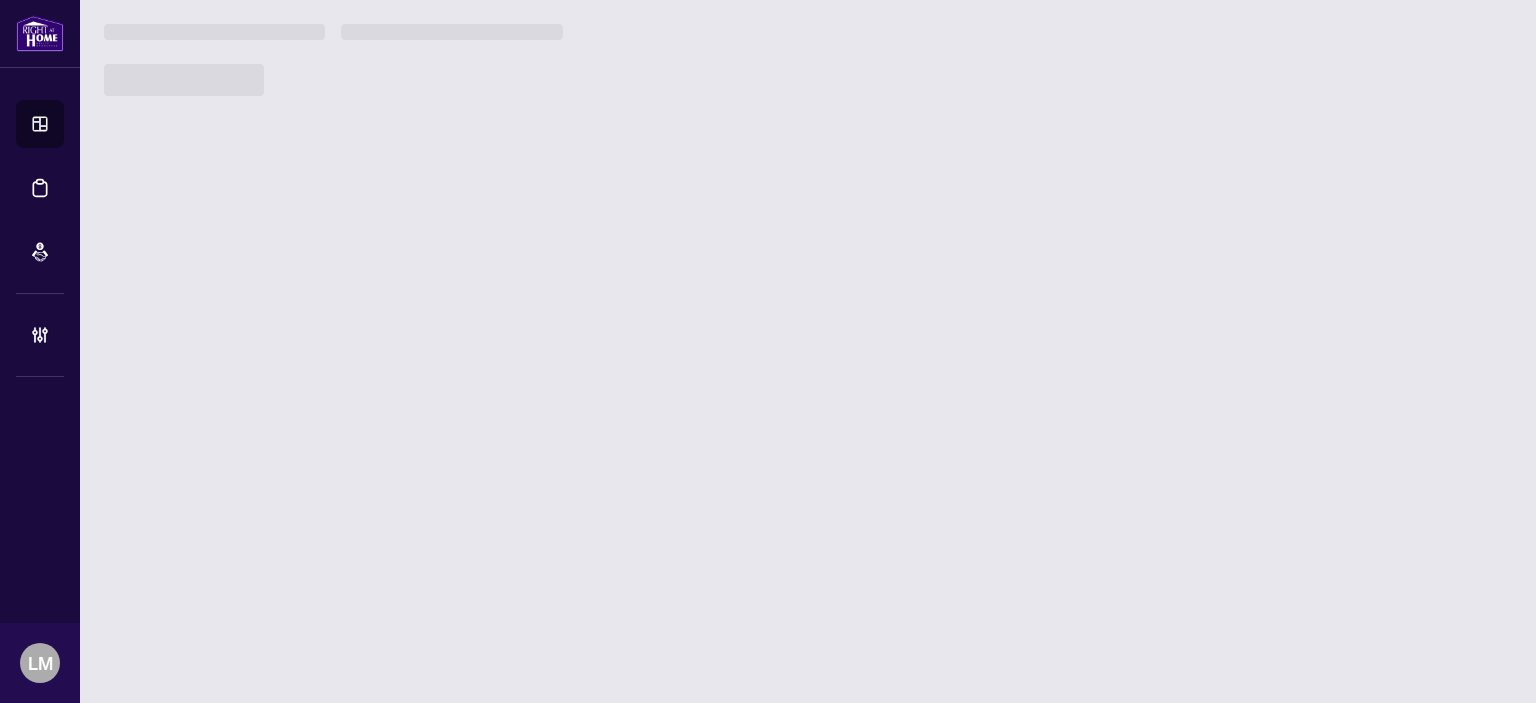 scroll, scrollTop: 0, scrollLeft: 0, axis: both 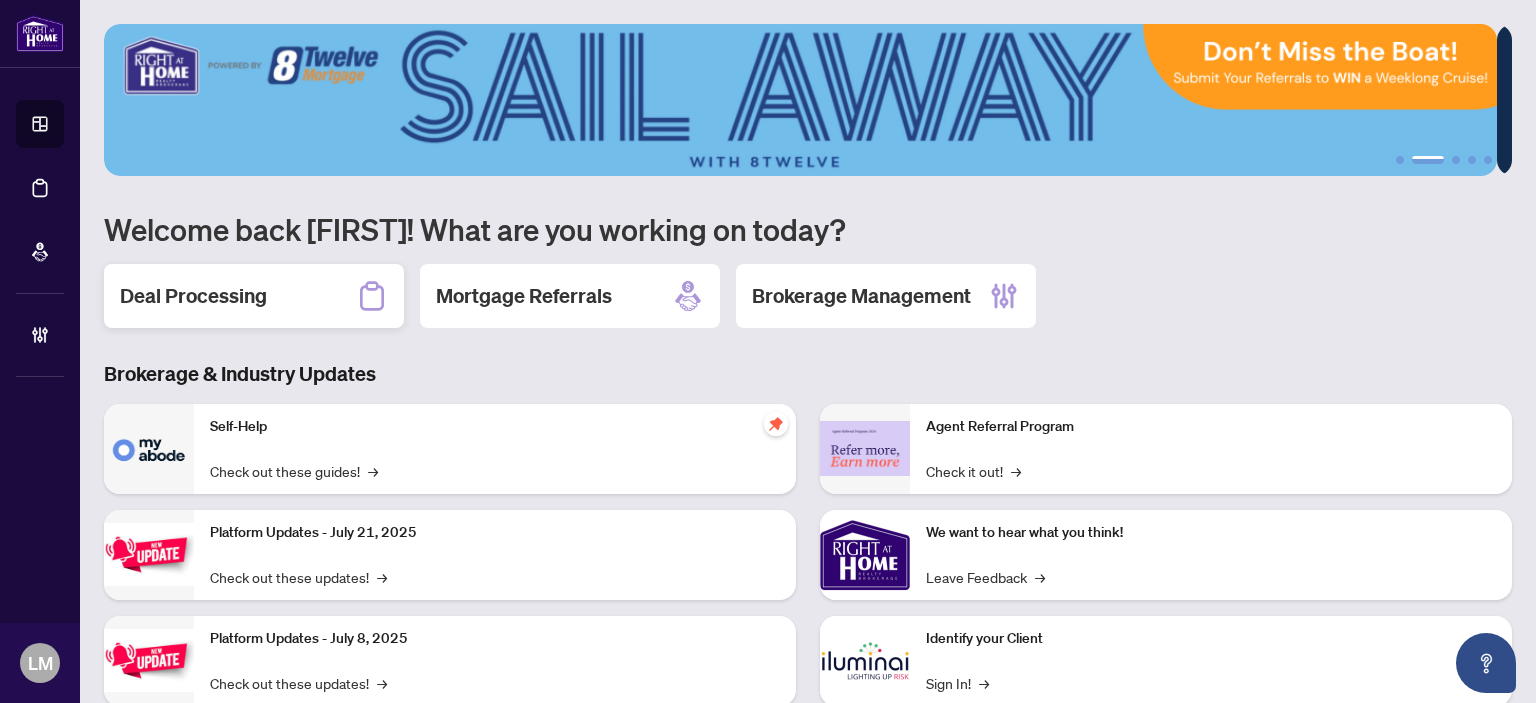 click on "Deal Processing" at bounding box center (254, 296) 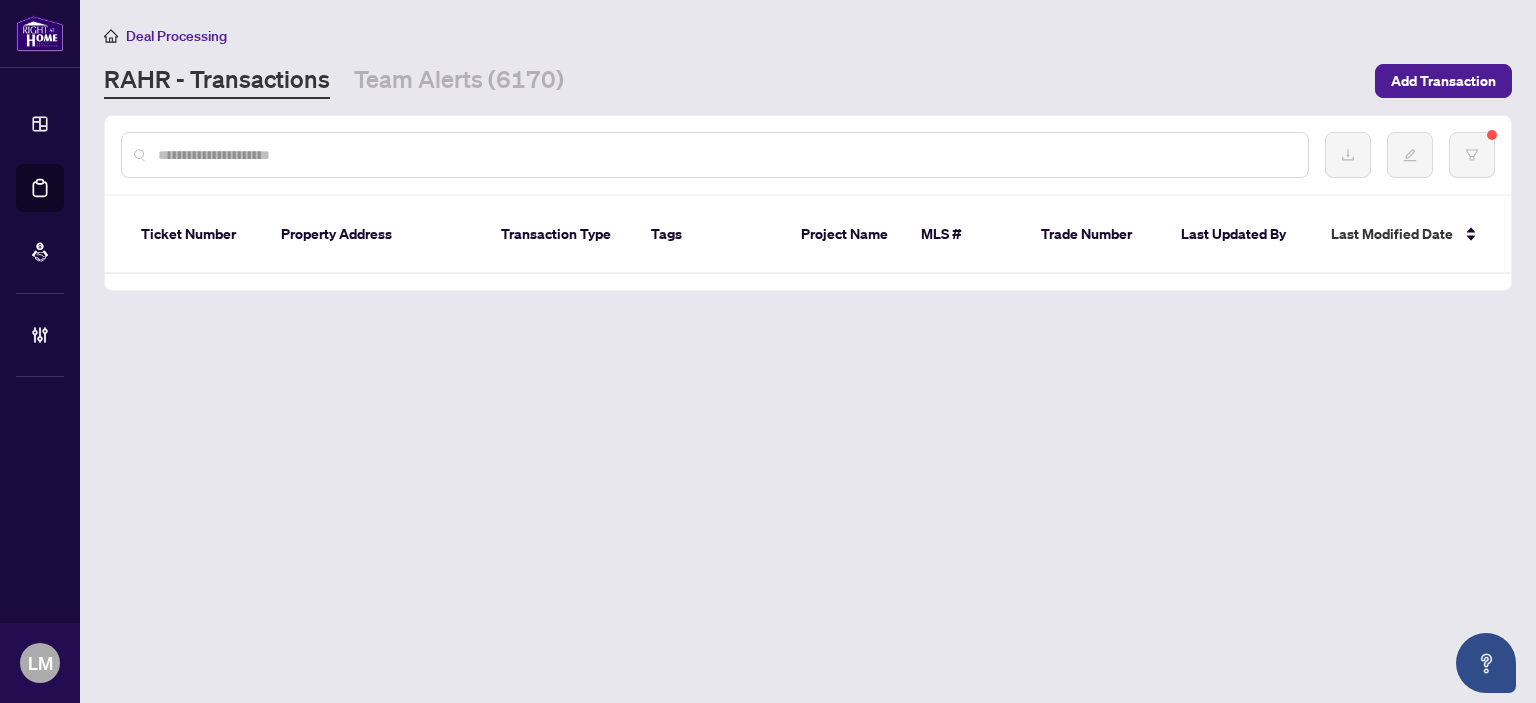 click at bounding box center (725, 155) 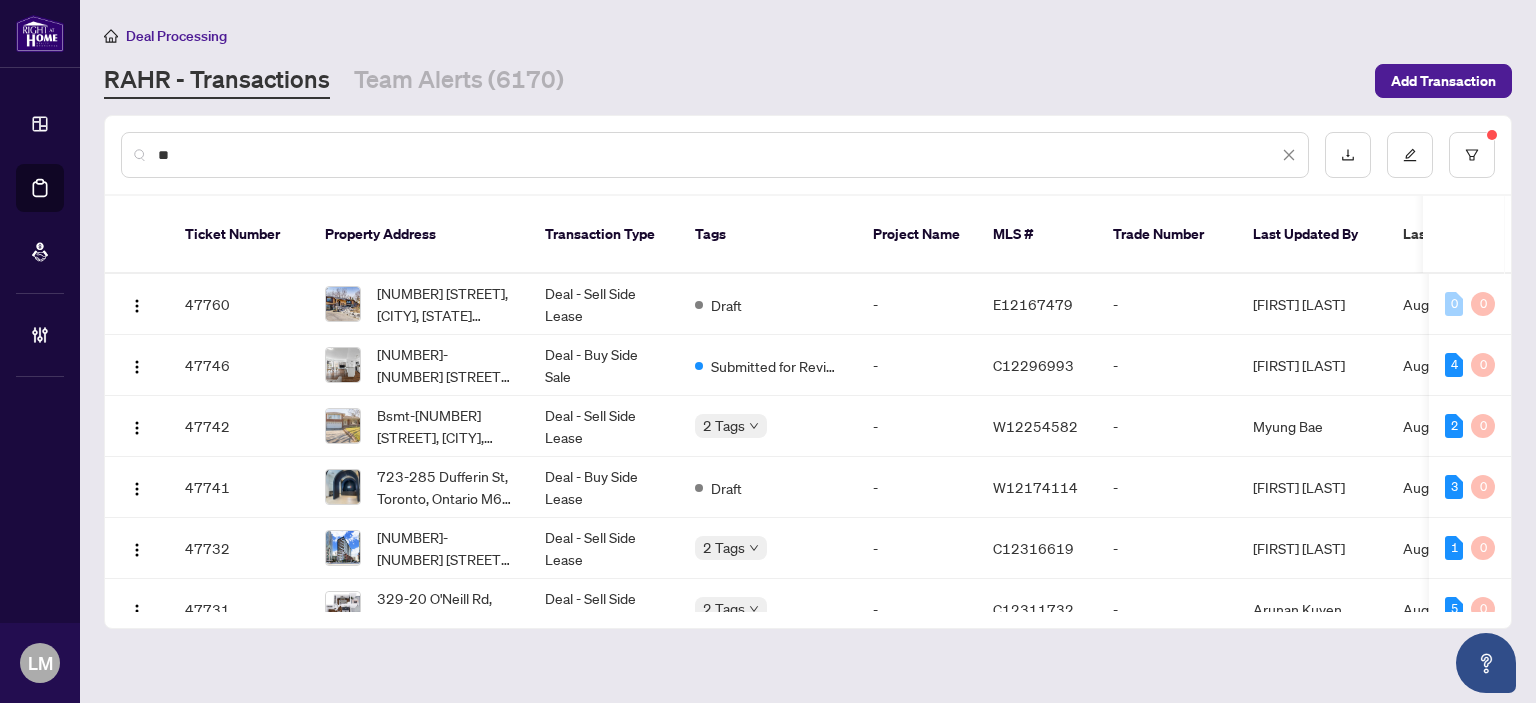 type on "*" 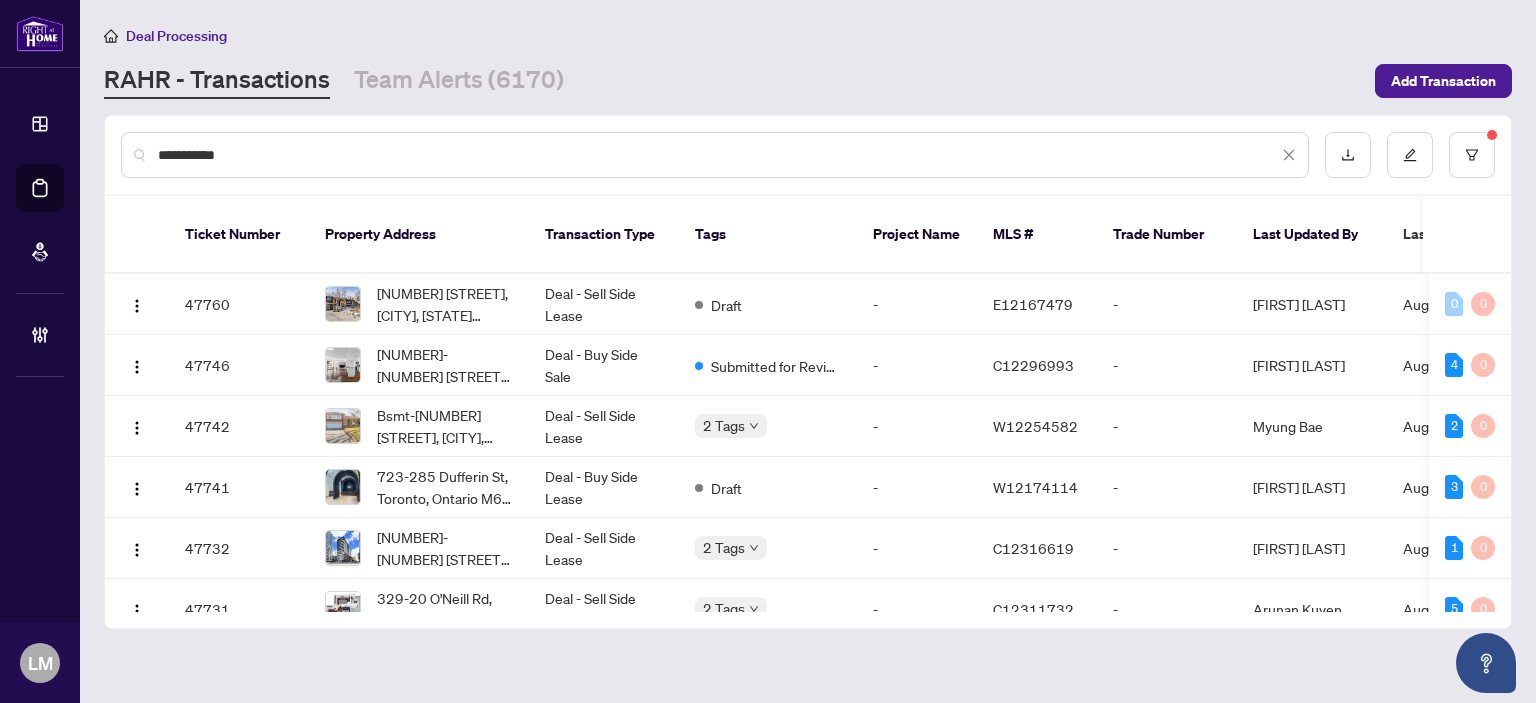 type on "**********" 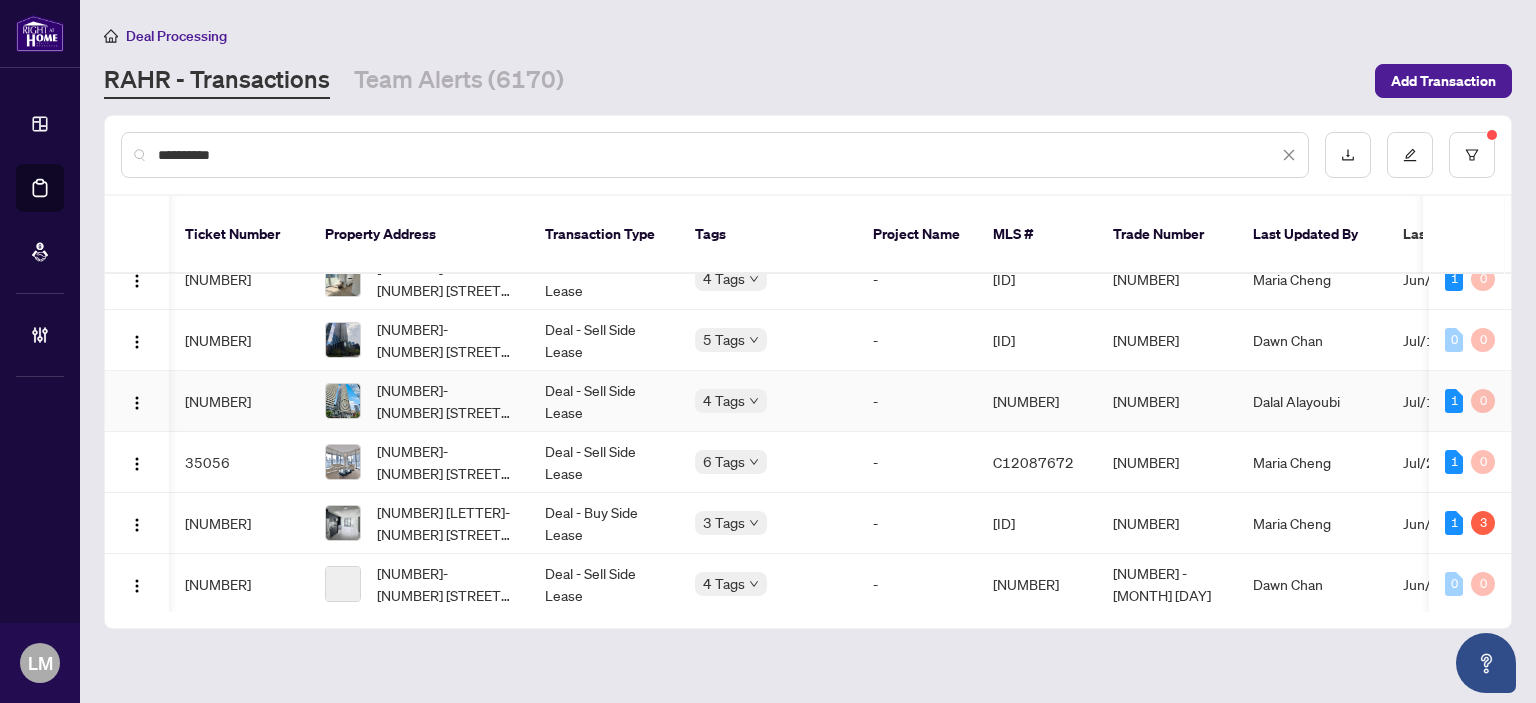 scroll, scrollTop: 308, scrollLeft: 46, axis: both 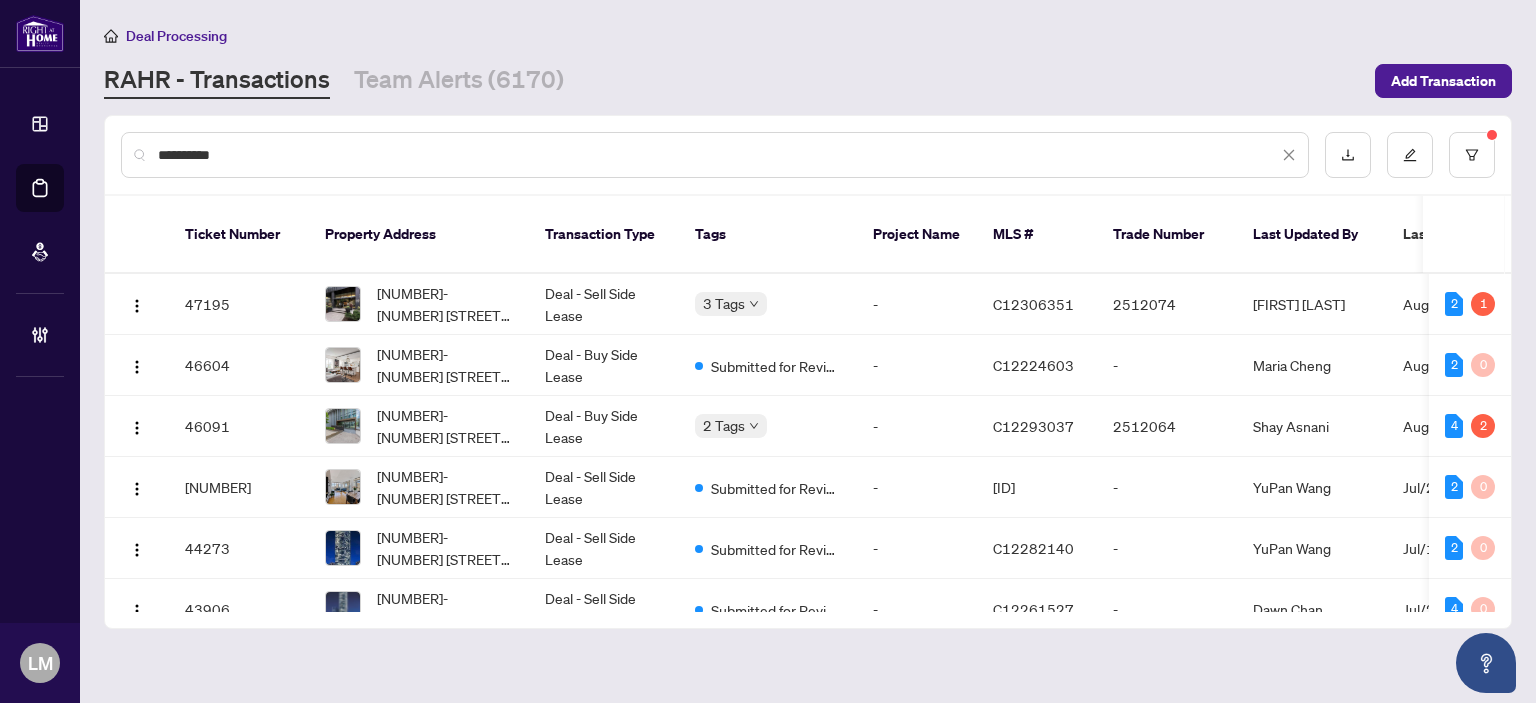 drag, startPoint x: 293, startPoint y: 154, endPoint x: 154, endPoint y: 147, distance: 139.17615 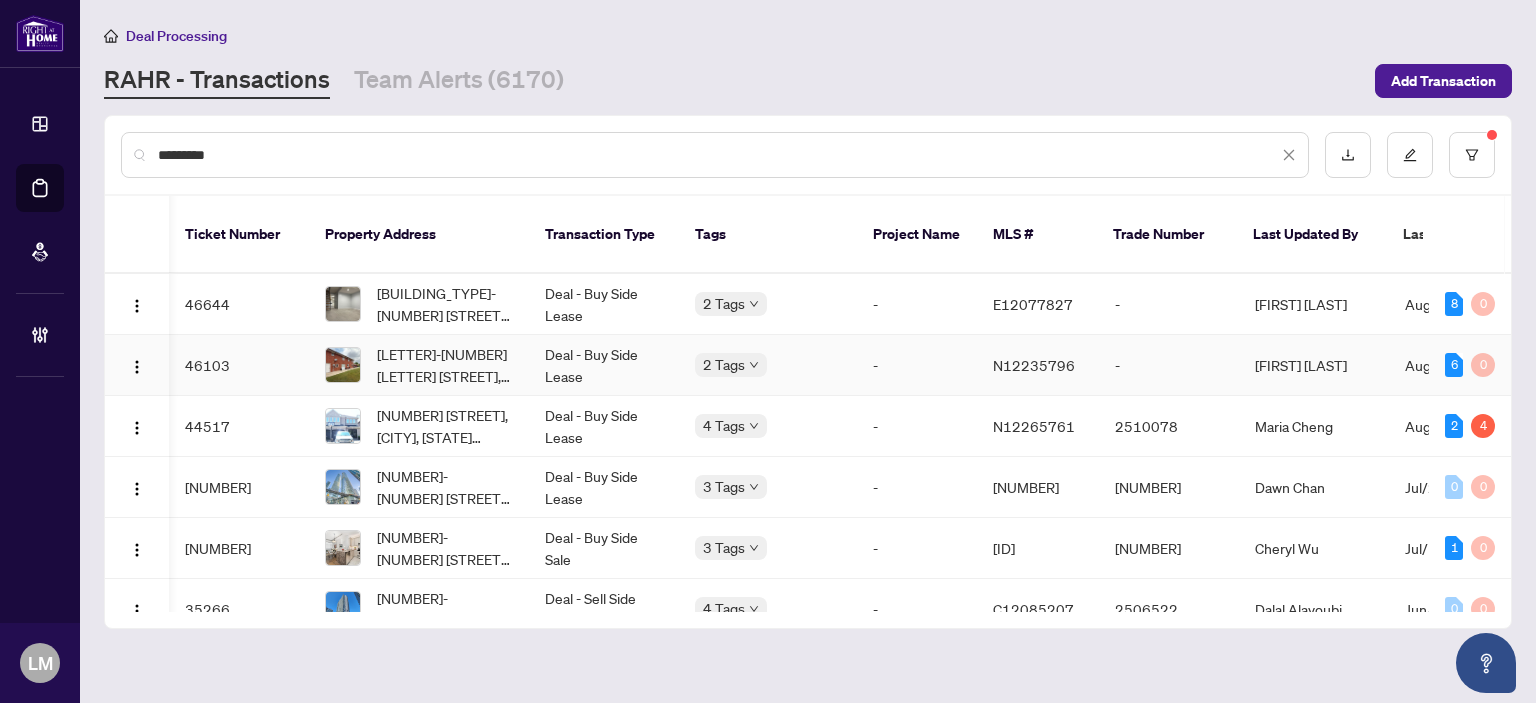 scroll, scrollTop: 0, scrollLeft: 403, axis: horizontal 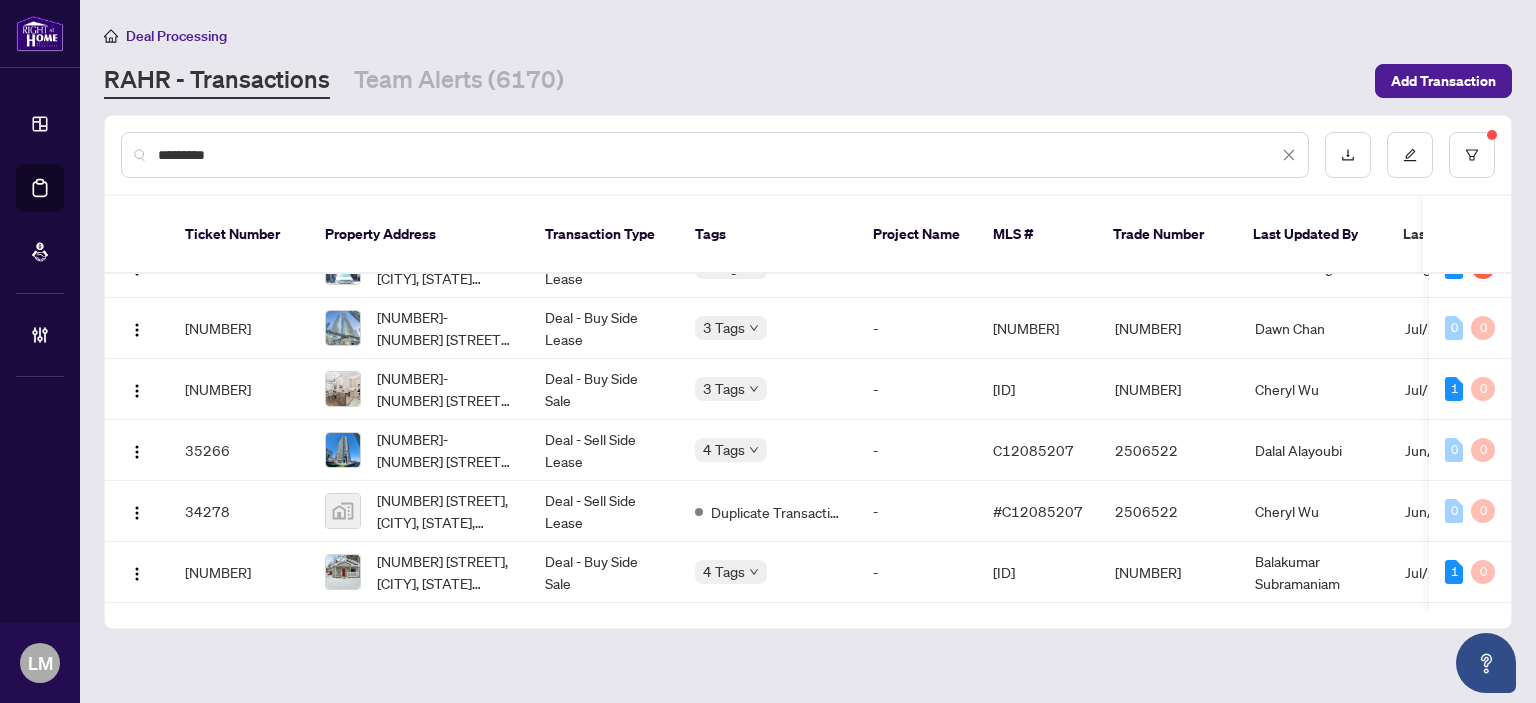 click on "********" at bounding box center [718, 155] 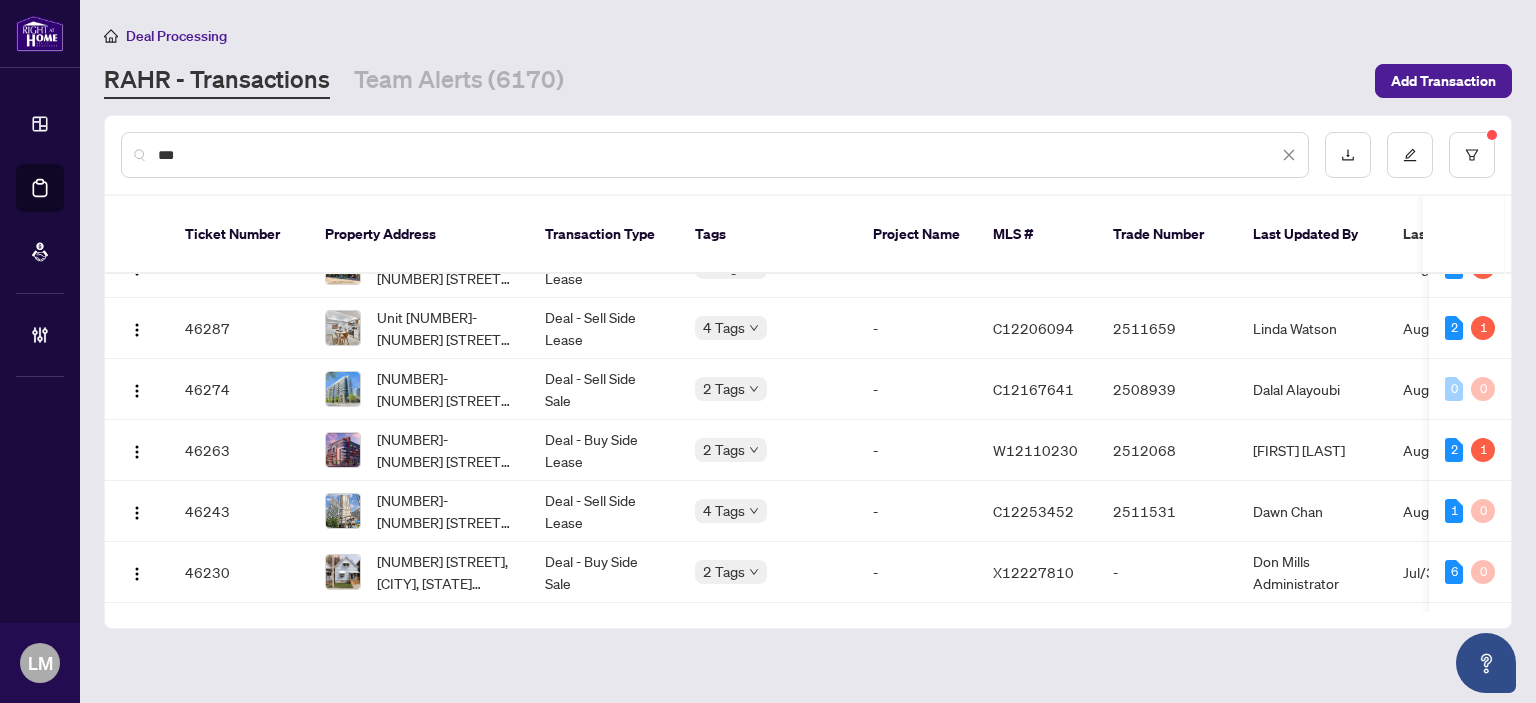 scroll, scrollTop: 0, scrollLeft: 0, axis: both 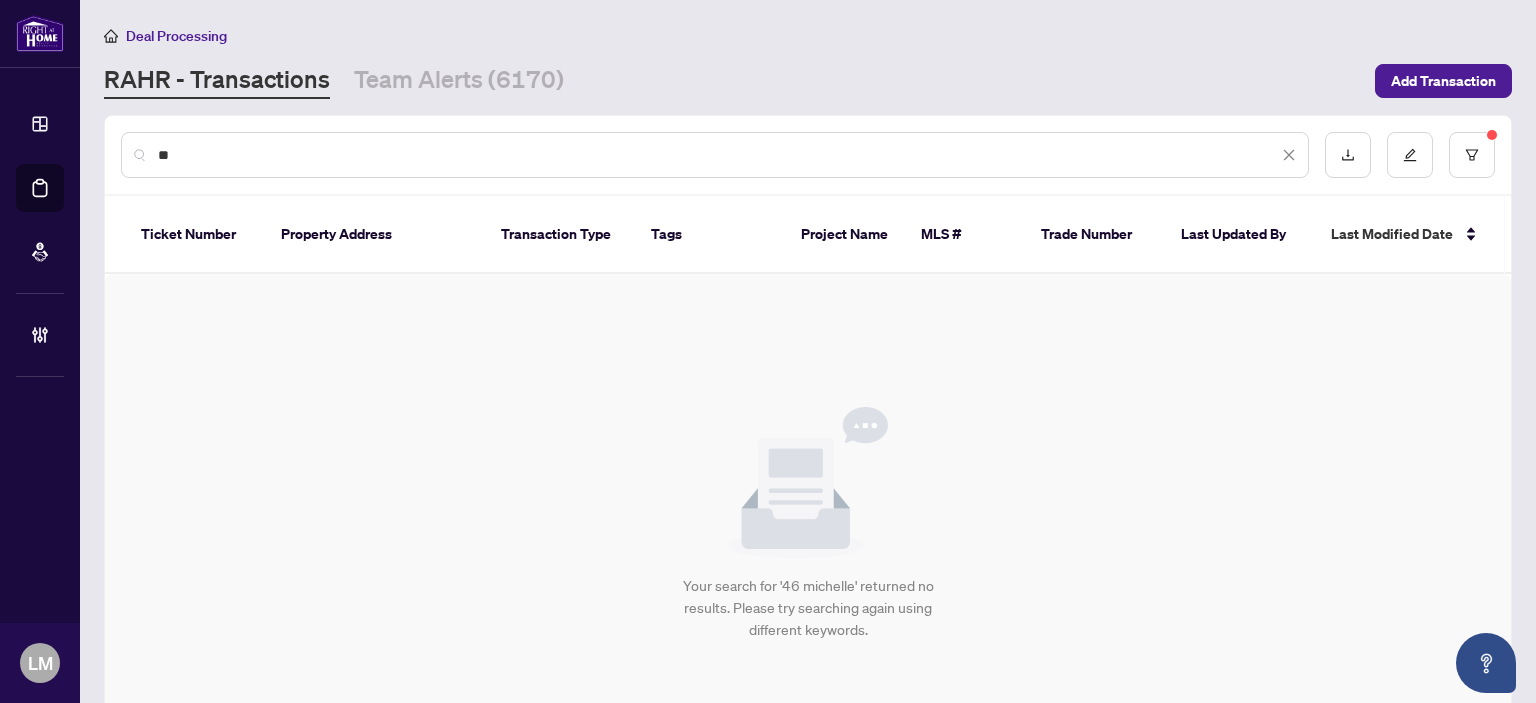 type on "*" 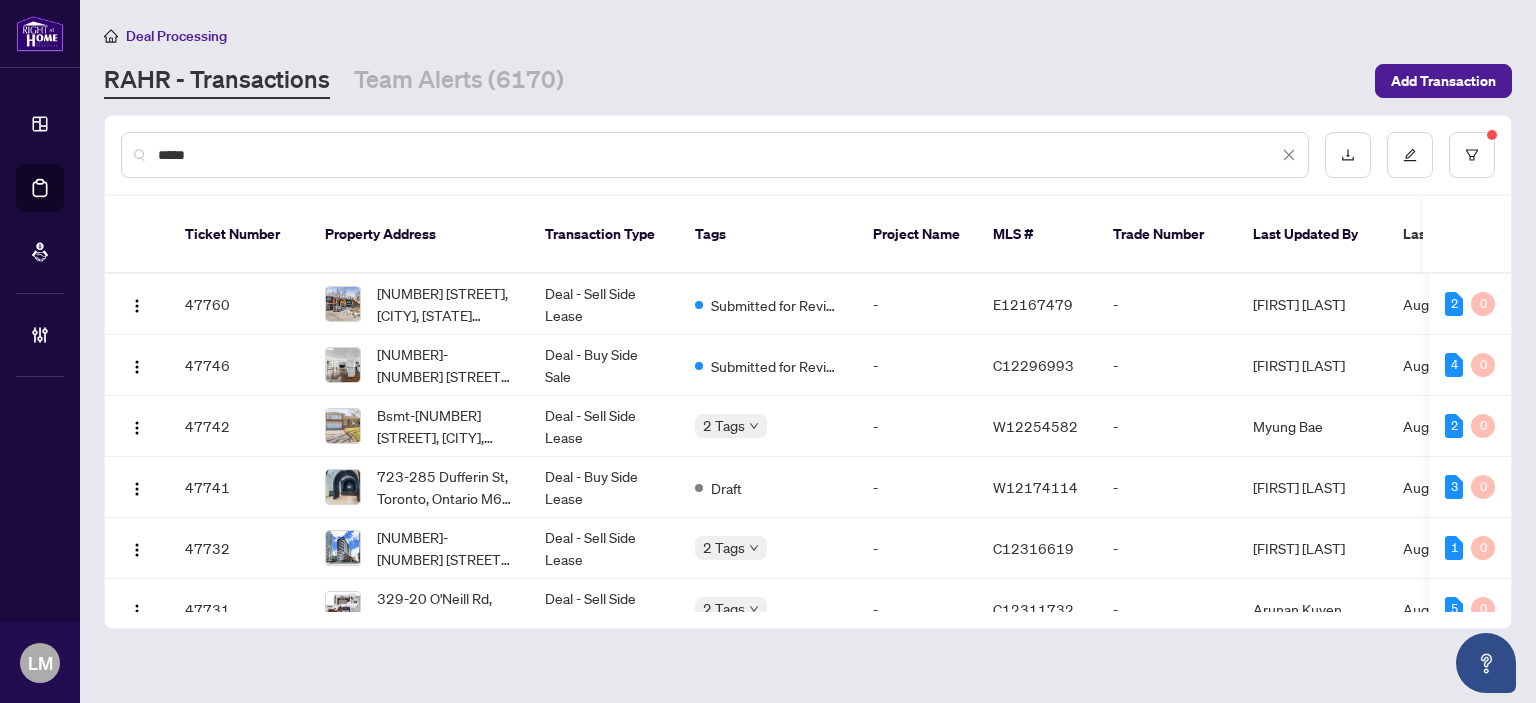 type on "*****" 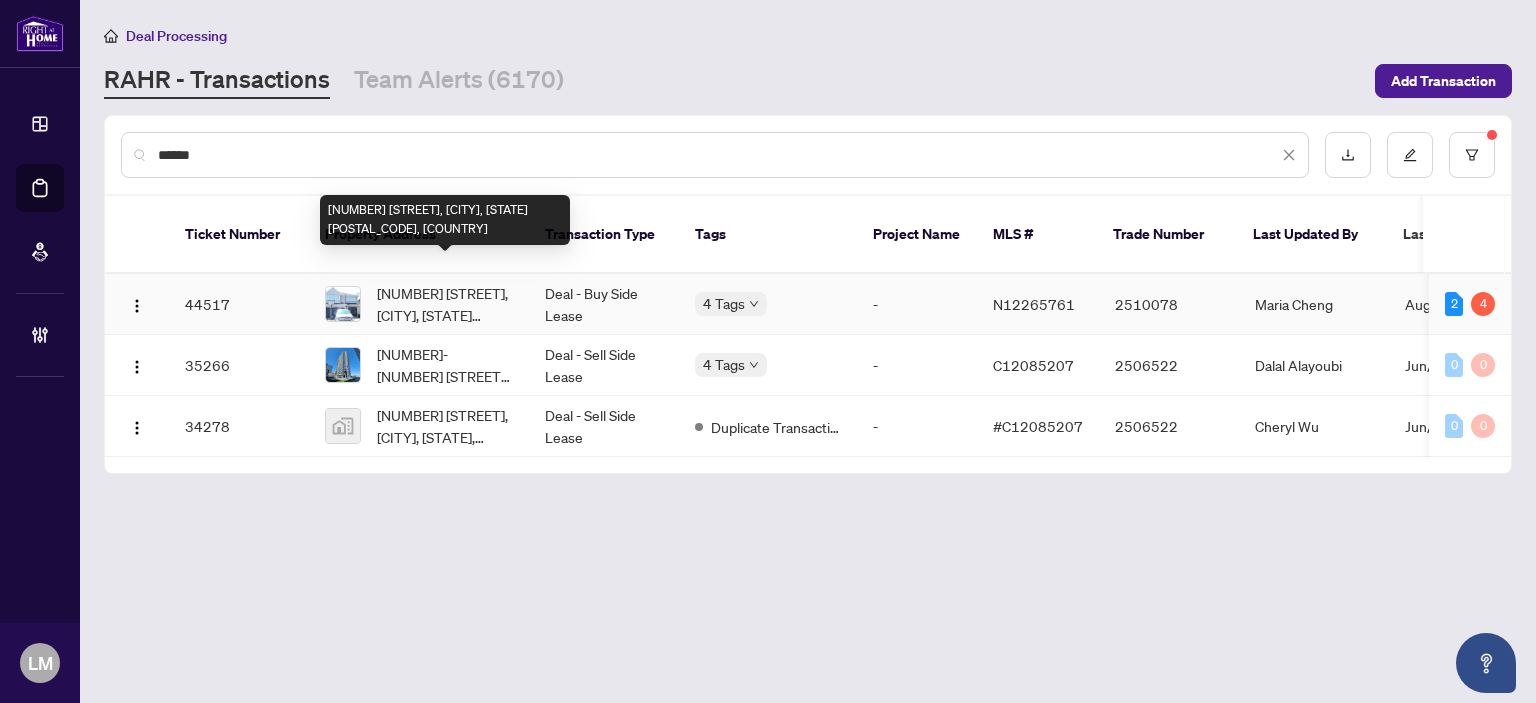 click on "[NUMBER] [STREET], [CITY], [STATE] [POSTAL_CODE], [COUNTRY]" at bounding box center [445, 304] 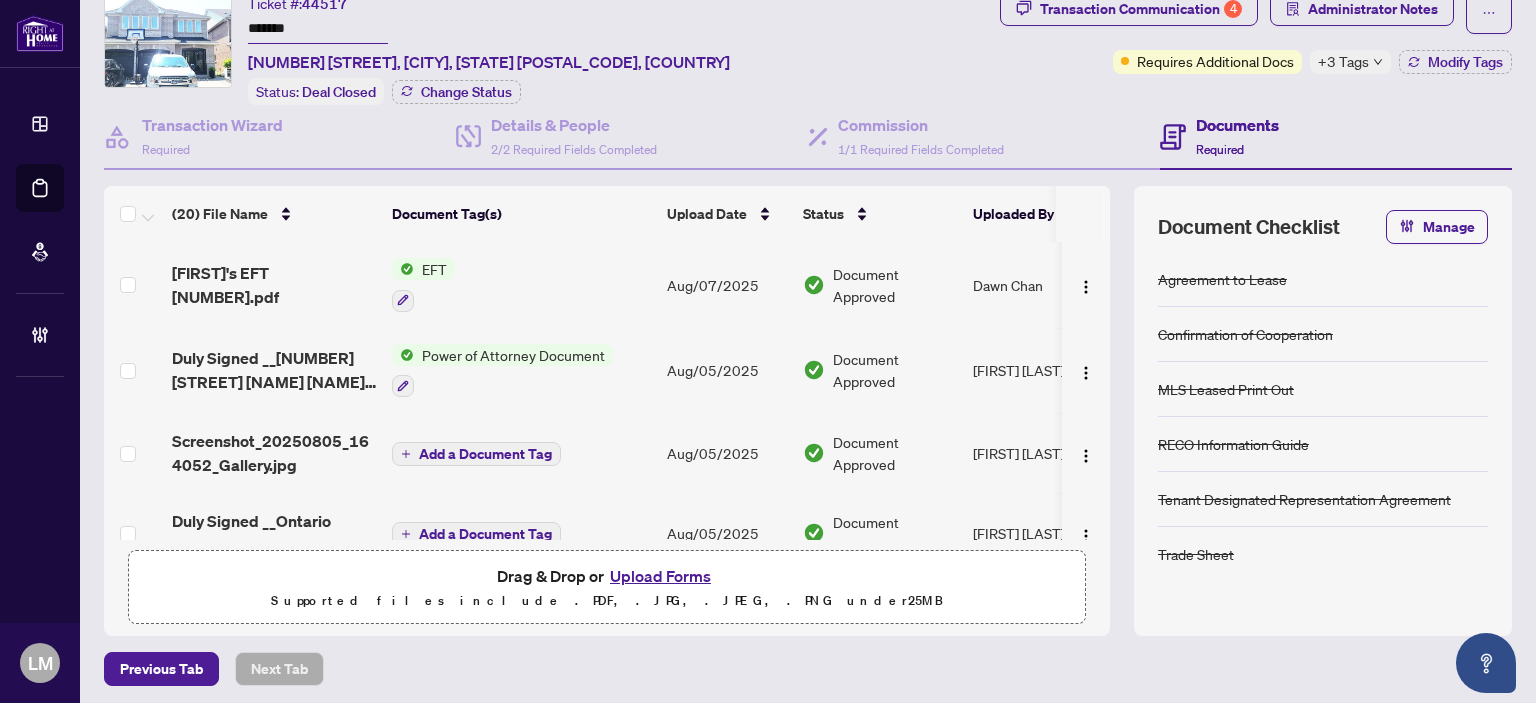 scroll, scrollTop: 143, scrollLeft: 0, axis: vertical 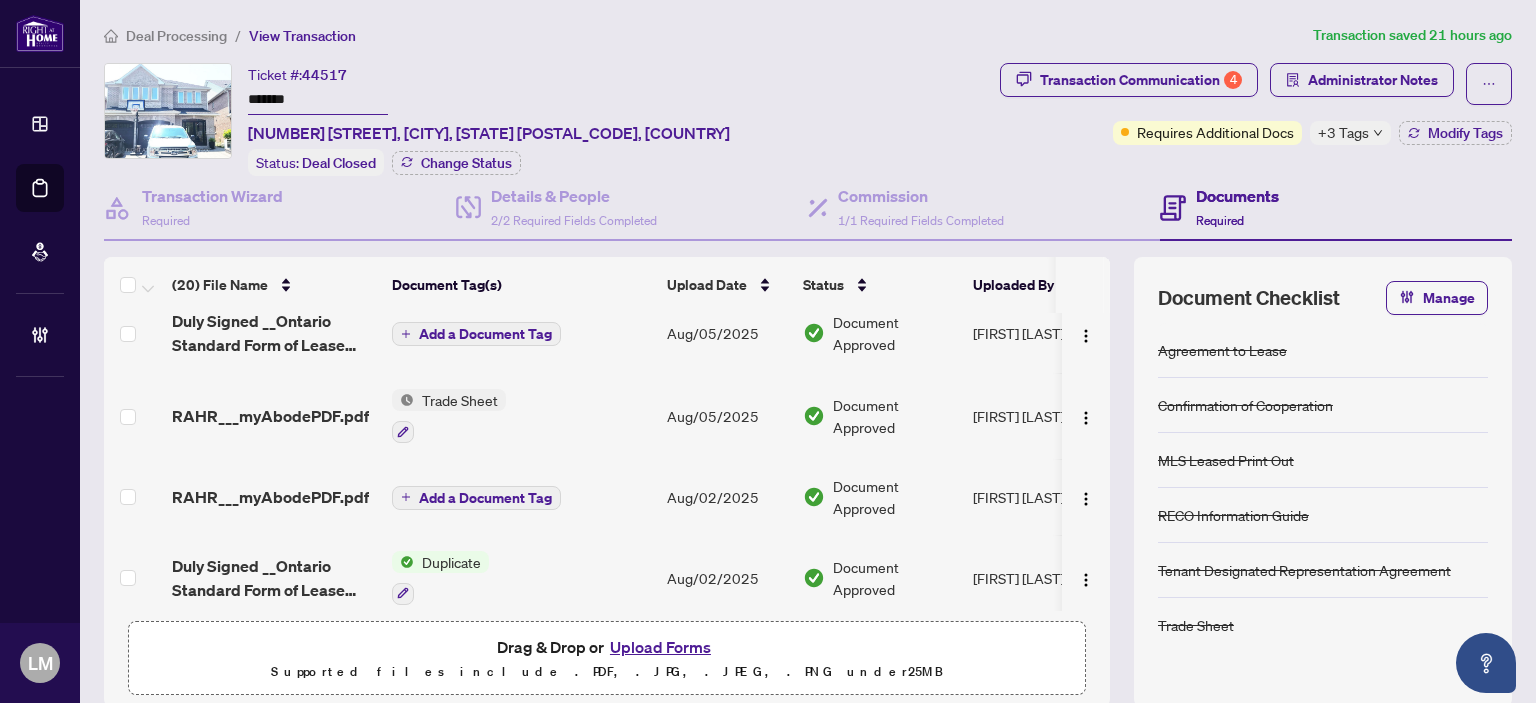 click on "Deal Processing / View Transaction" at bounding box center (704, 35) 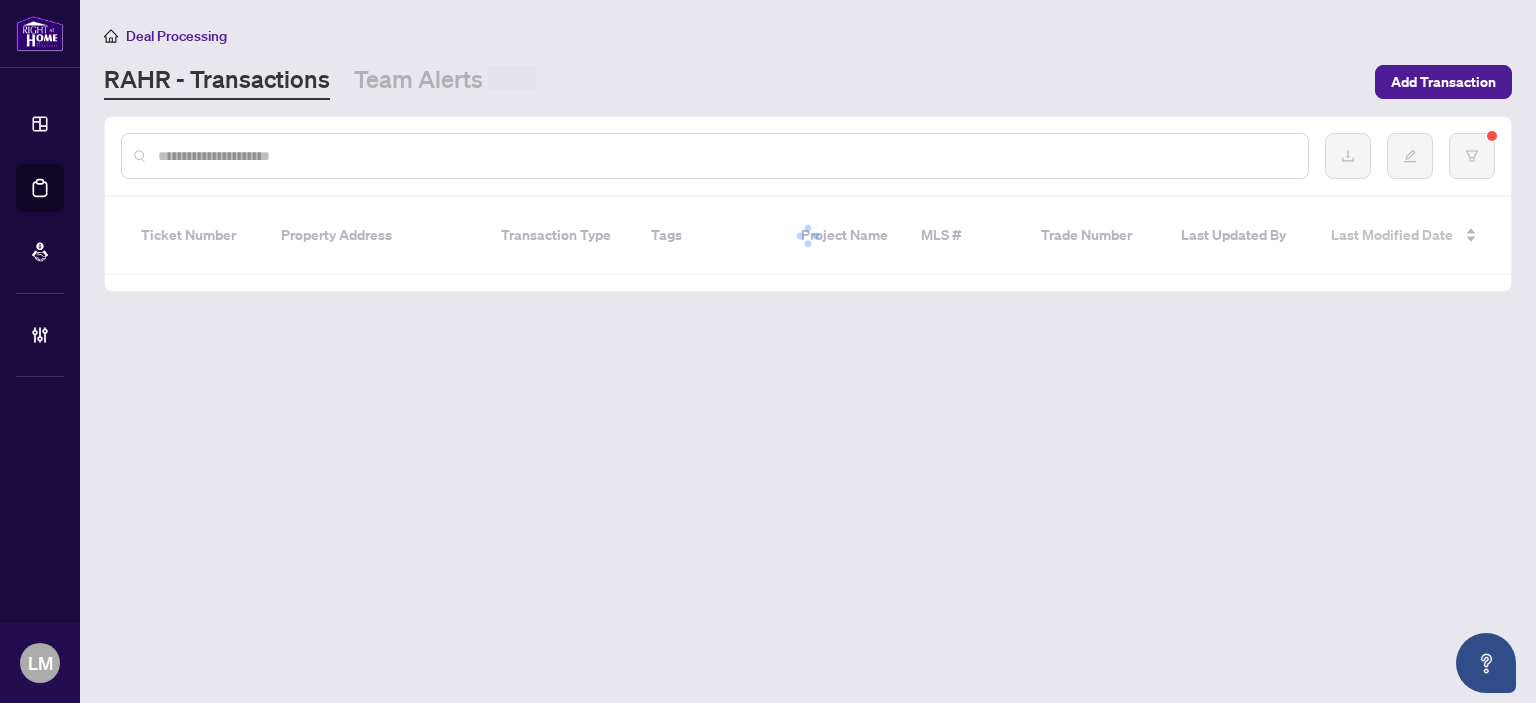 click at bounding box center (725, 156) 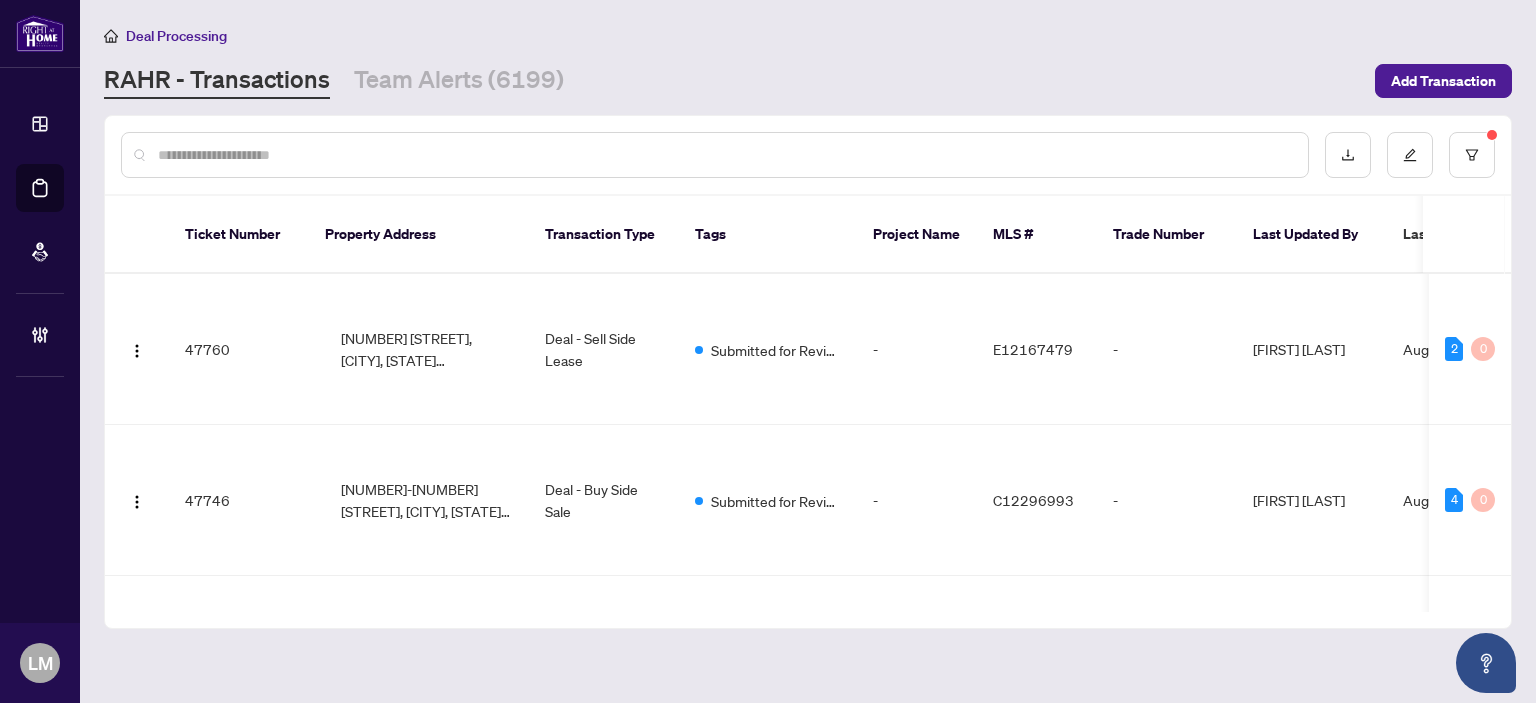 click at bounding box center [725, 155] 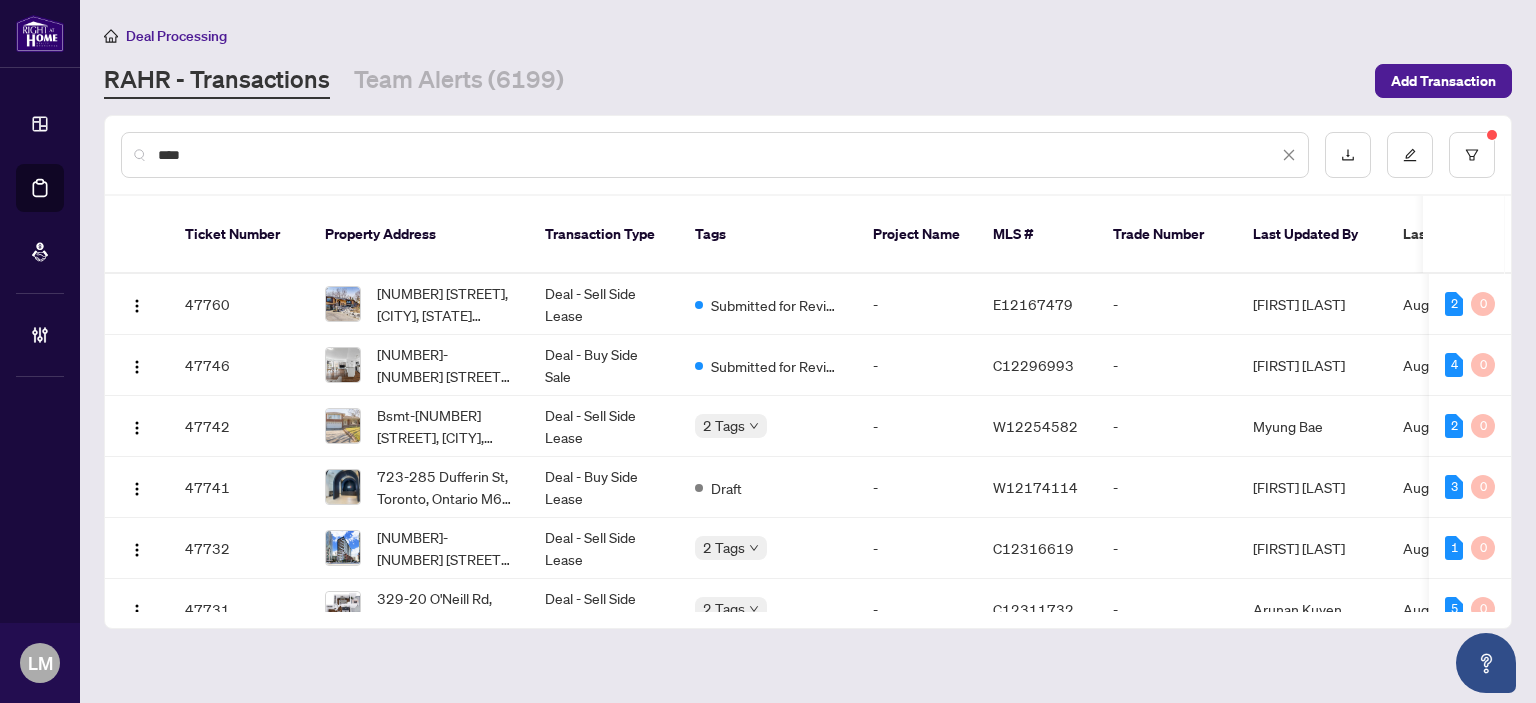 type on "****" 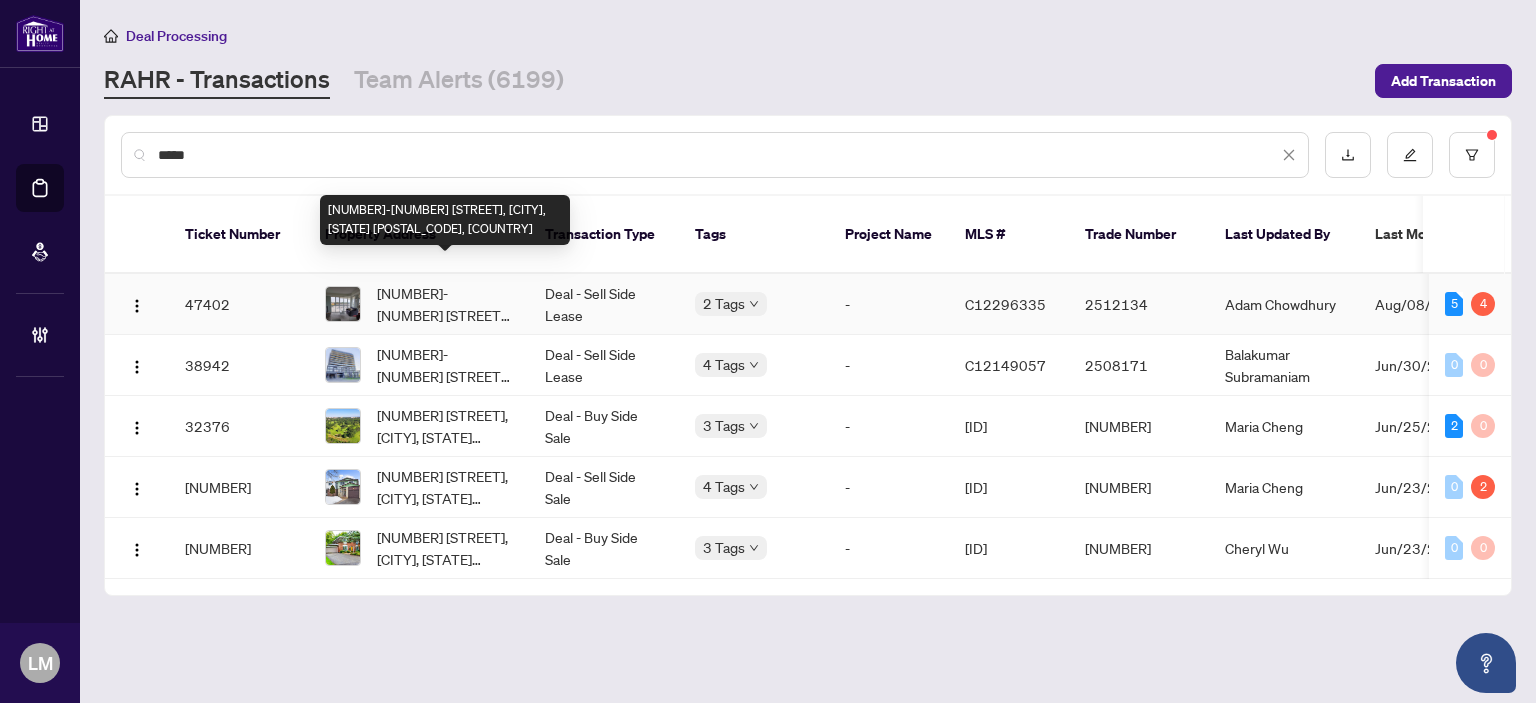 click on "[NUMBER]-[NUMBER] [STREET], [CITY], [STATE] [POSTAL_CODE], [COUNTRY]" at bounding box center [445, 304] 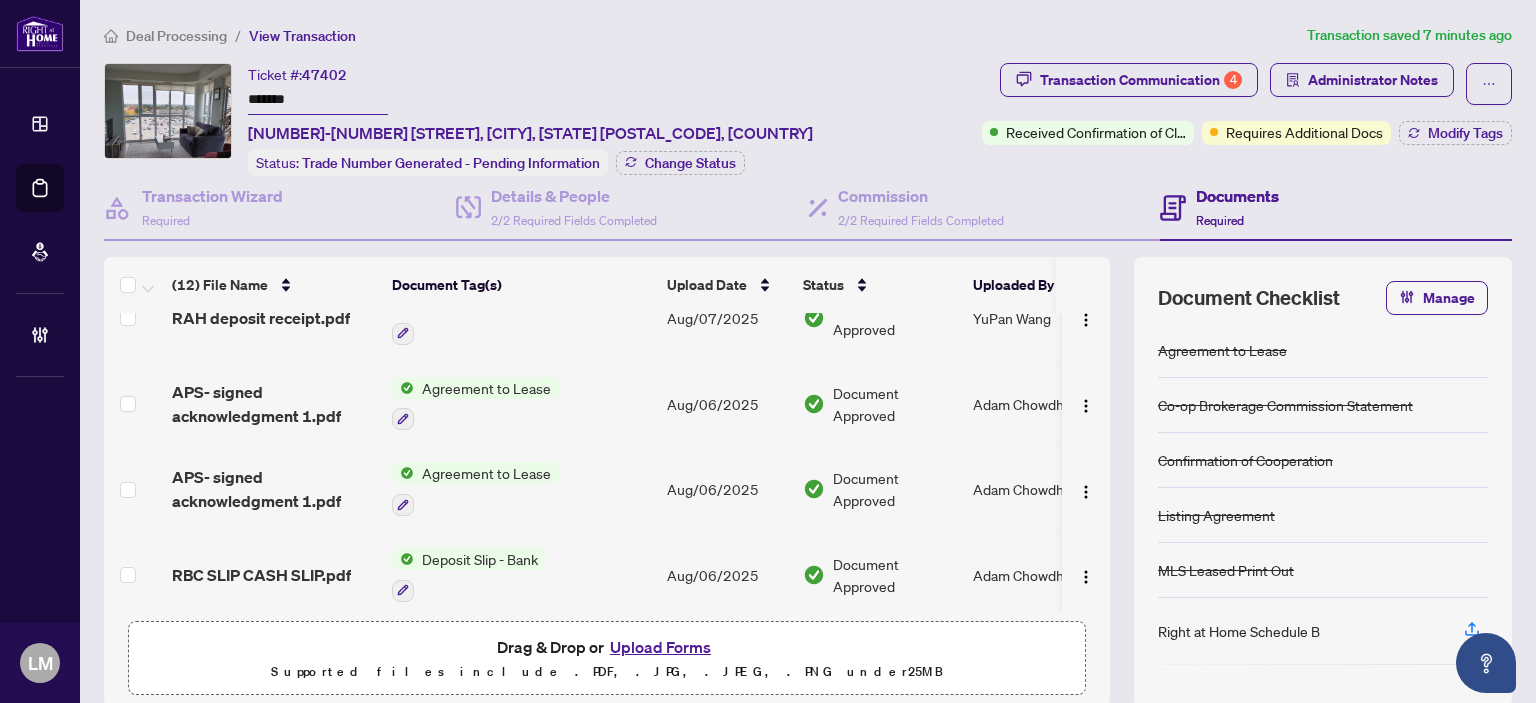 scroll, scrollTop: 0, scrollLeft: 0, axis: both 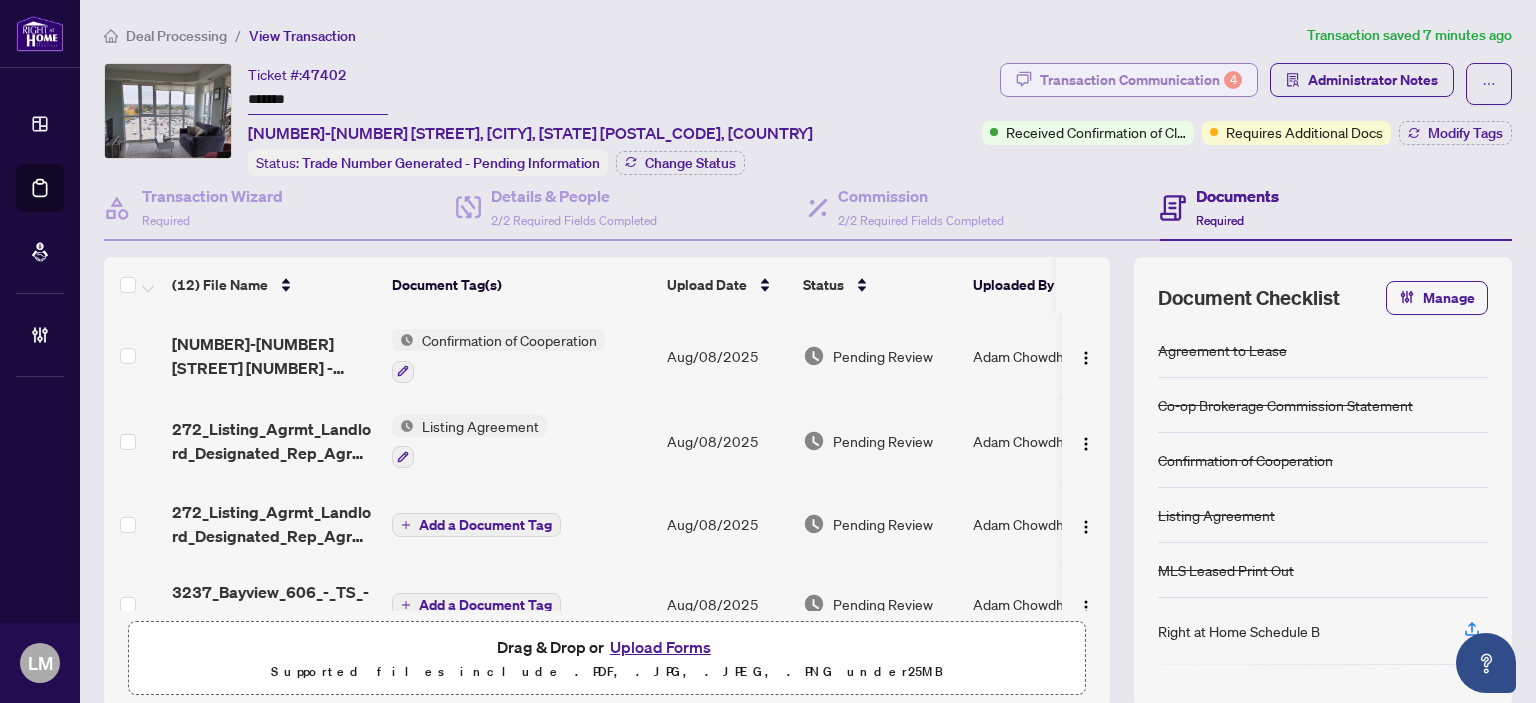 click on "Transaction Communication 4" at bounding box center [1141, 80] 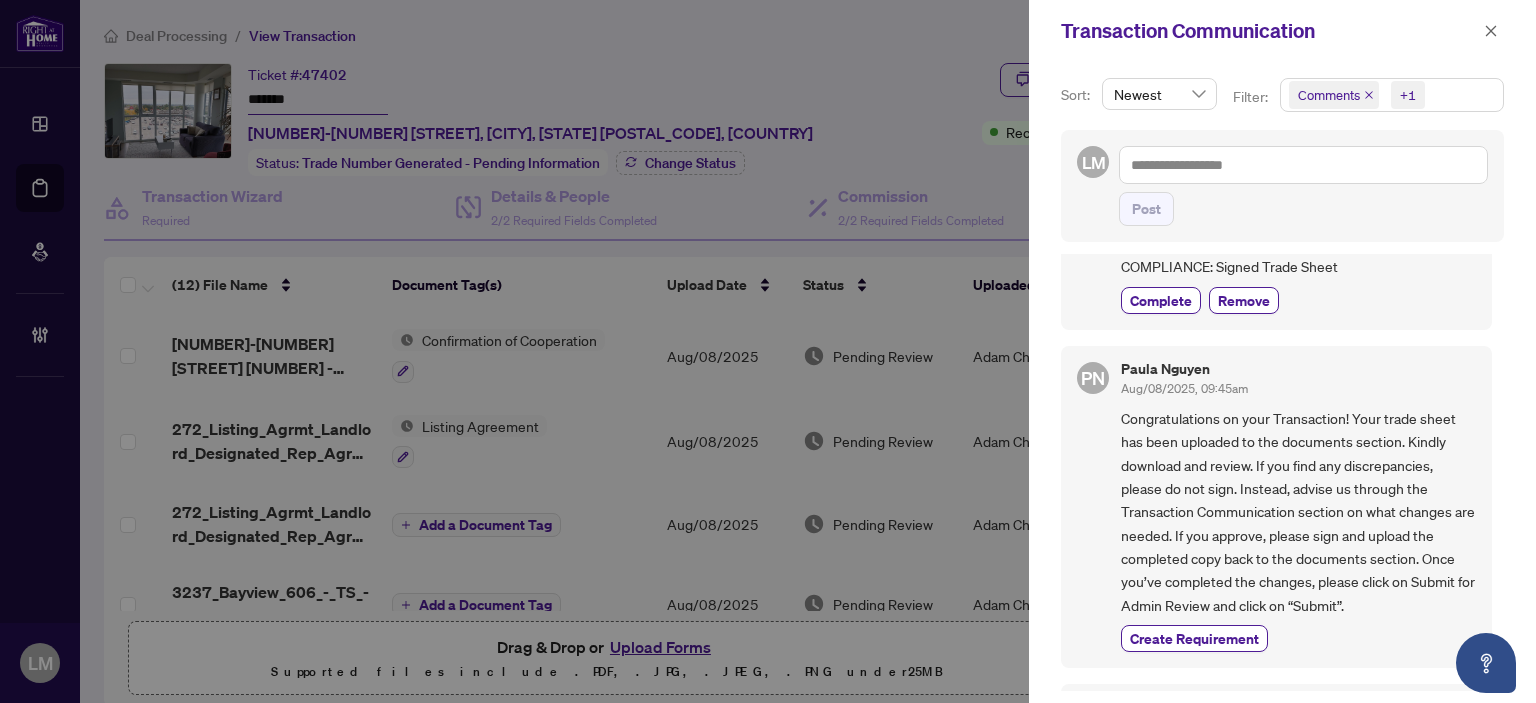 scroll, scrollTop: 623, scrollLeft: 0, axis: vertical 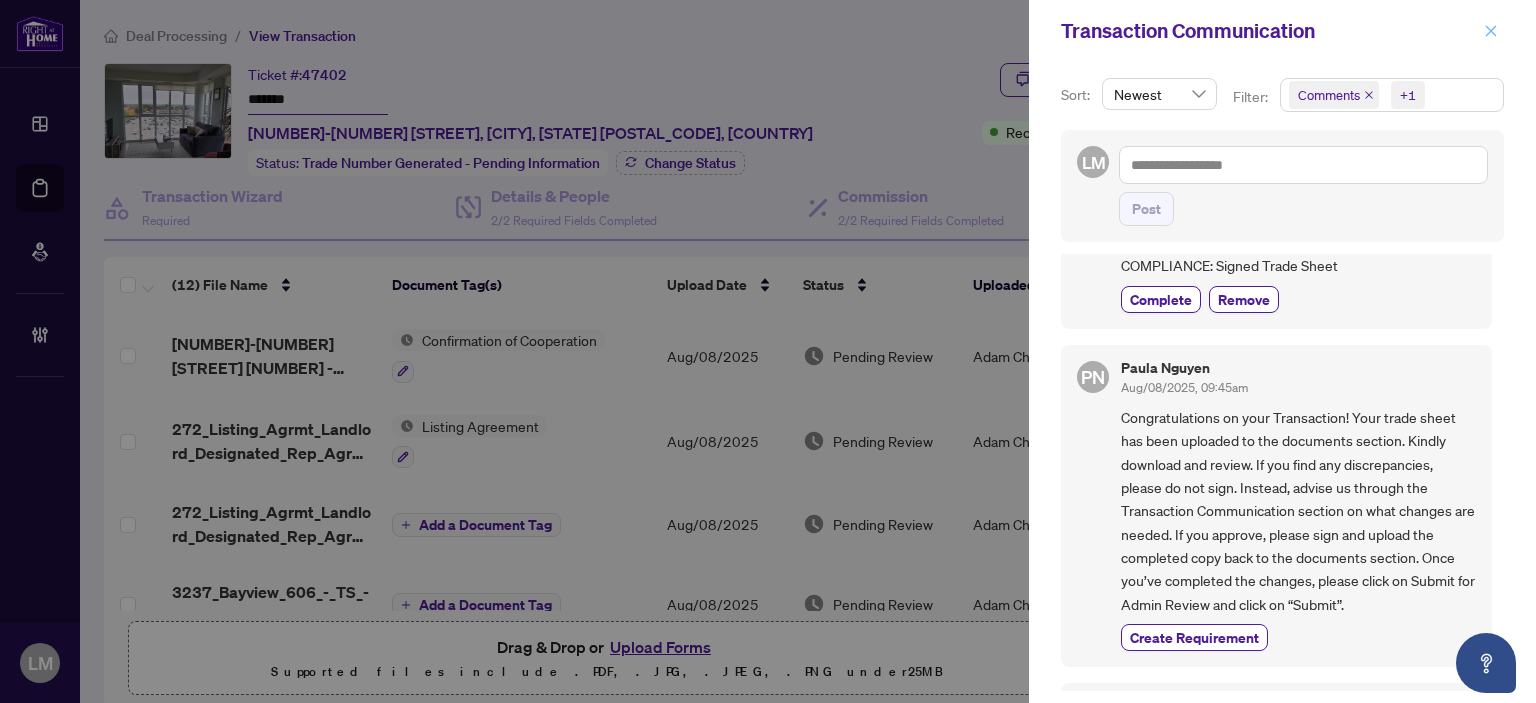 click on "Transaction Communication" at bounding box center (1282, 31) 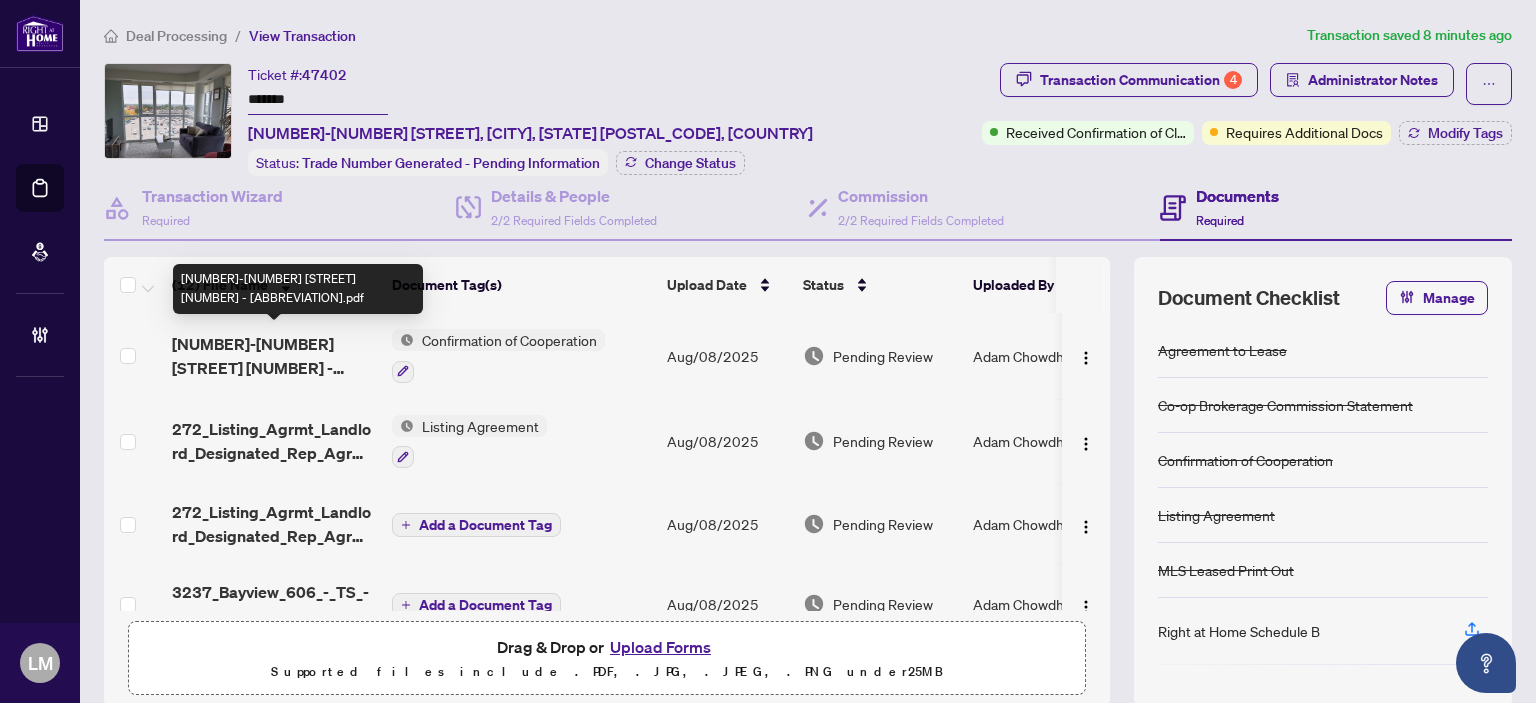 click on "[NUMBER]-[NUMBER] [STREET] [NUMBER] - [ABBREVIATION].pdf" at bounding box center [274, 356] 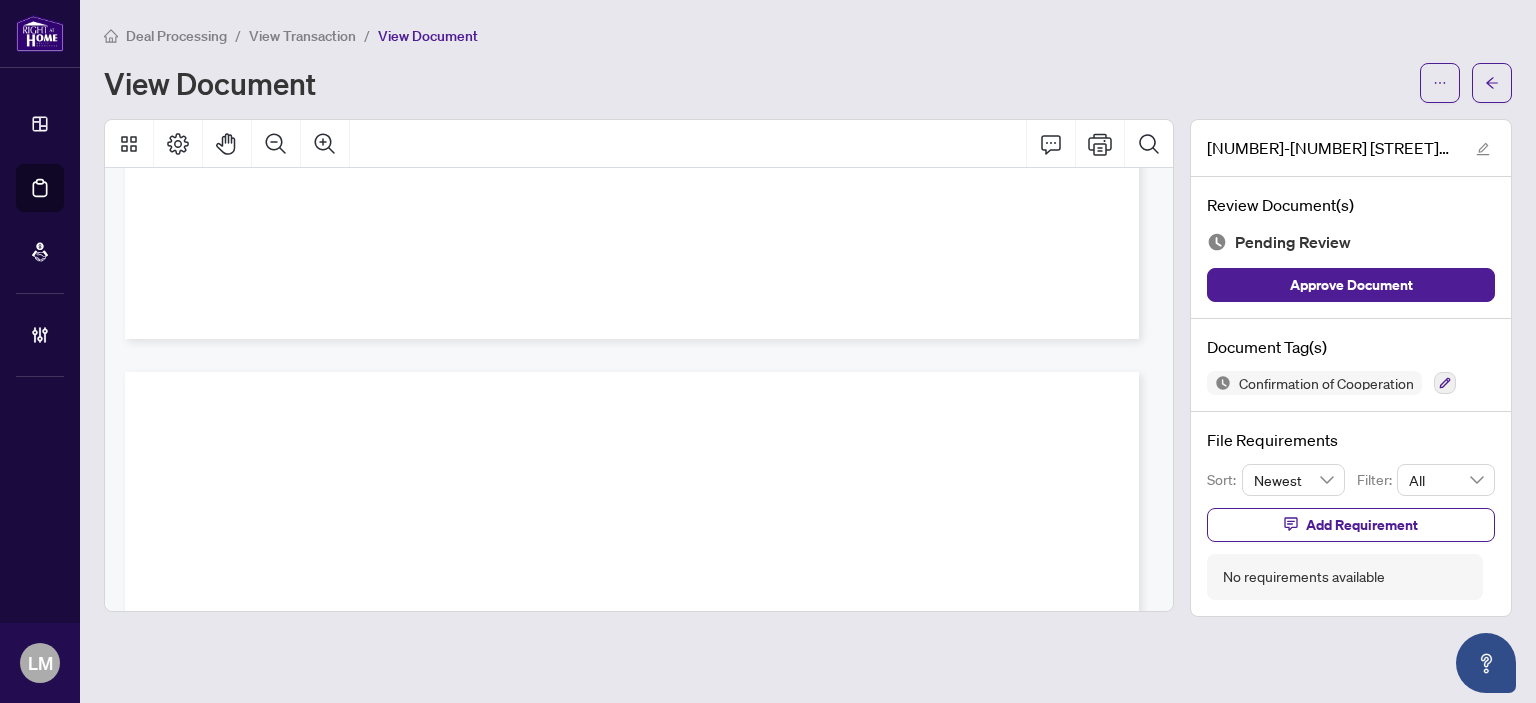 scroll, scrollTop: 29356, scrollLeft: 0, axis: vertical 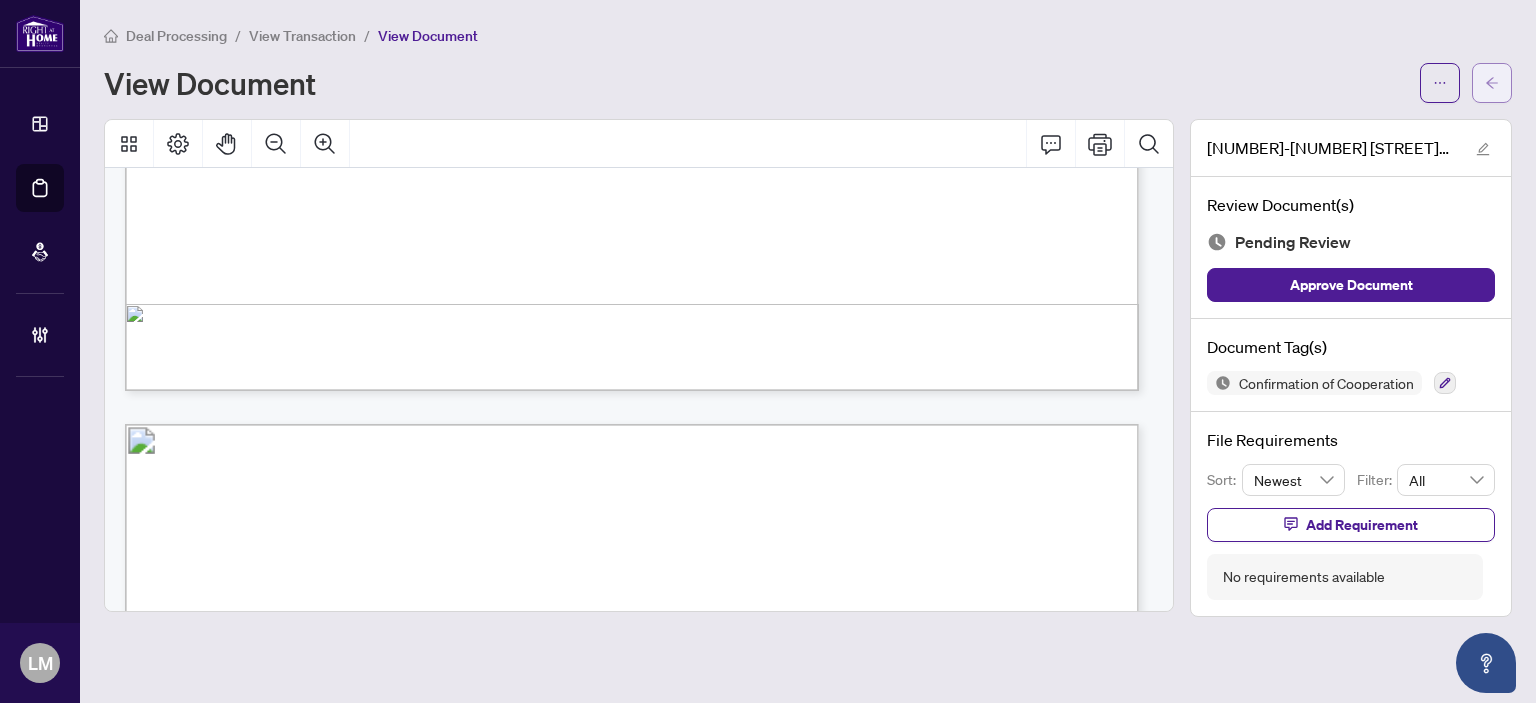 click 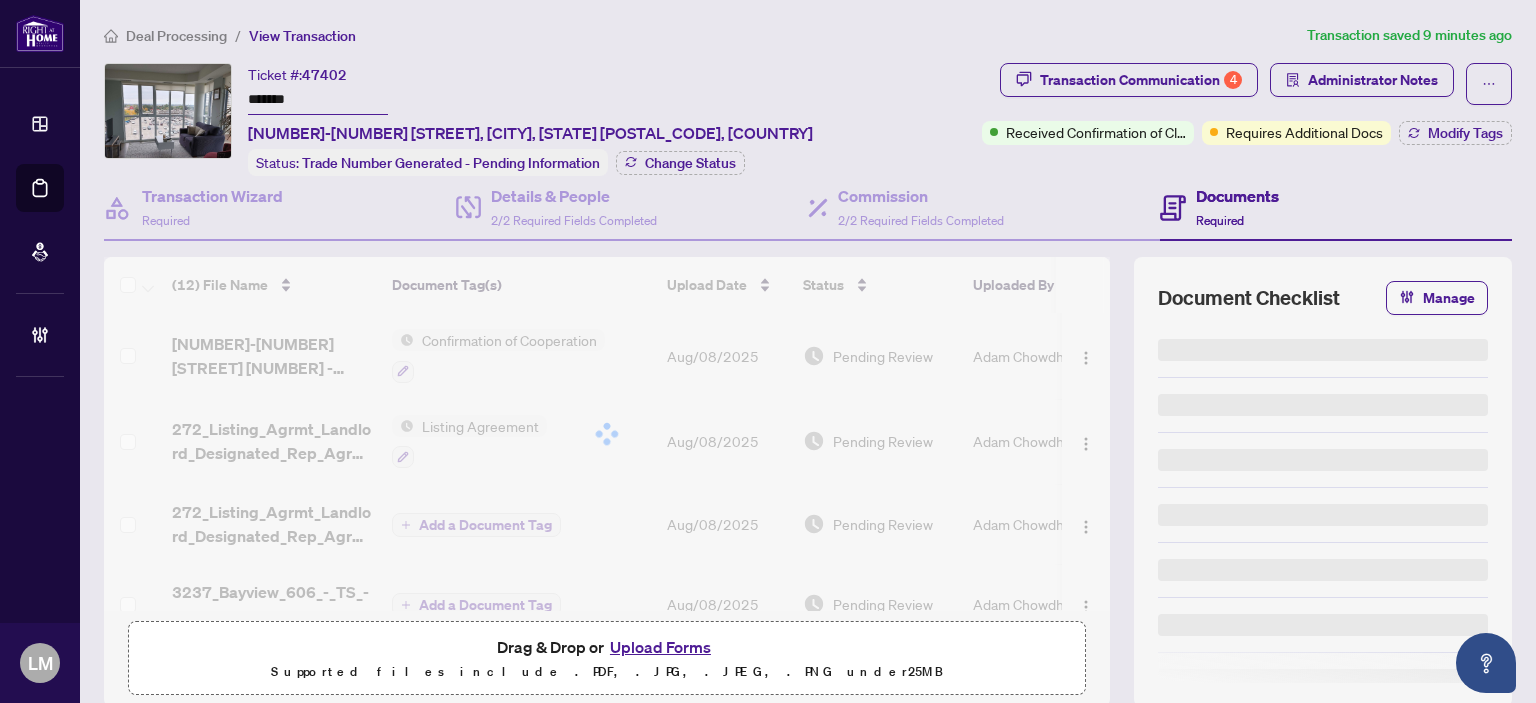 type on "*******" 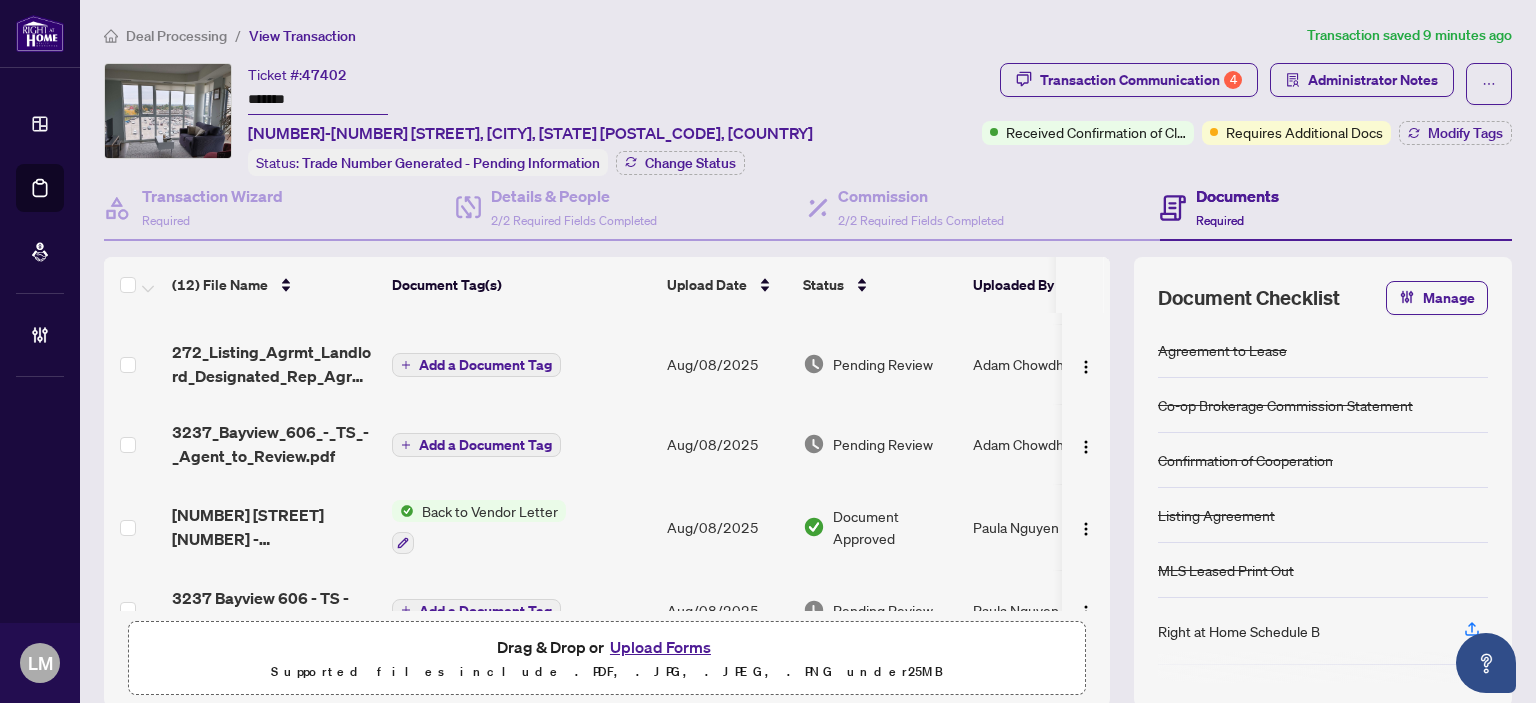 scroll, scrollTop: 148, scrollLeft: 3, axis: both 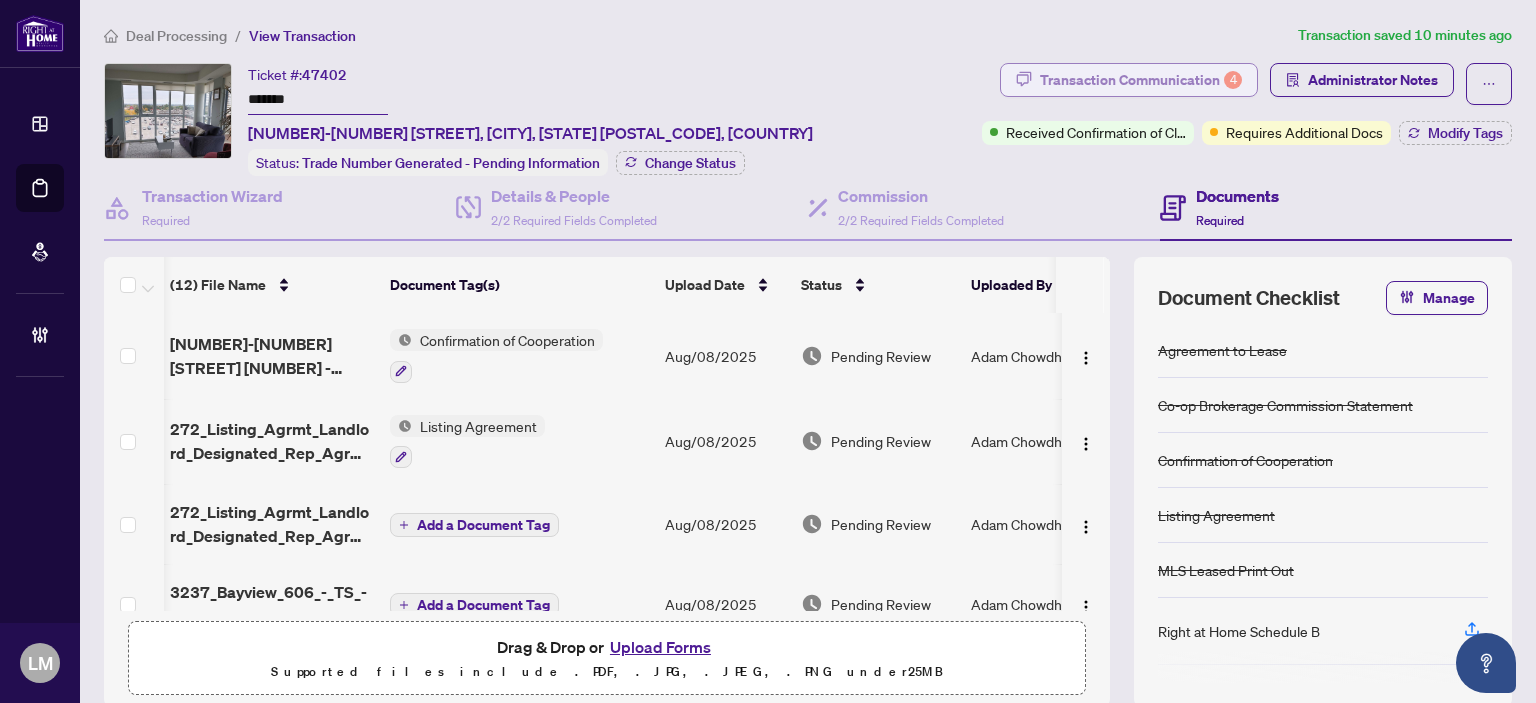 click on "Transaction Communication 4" at bounding box center [1141, 80] 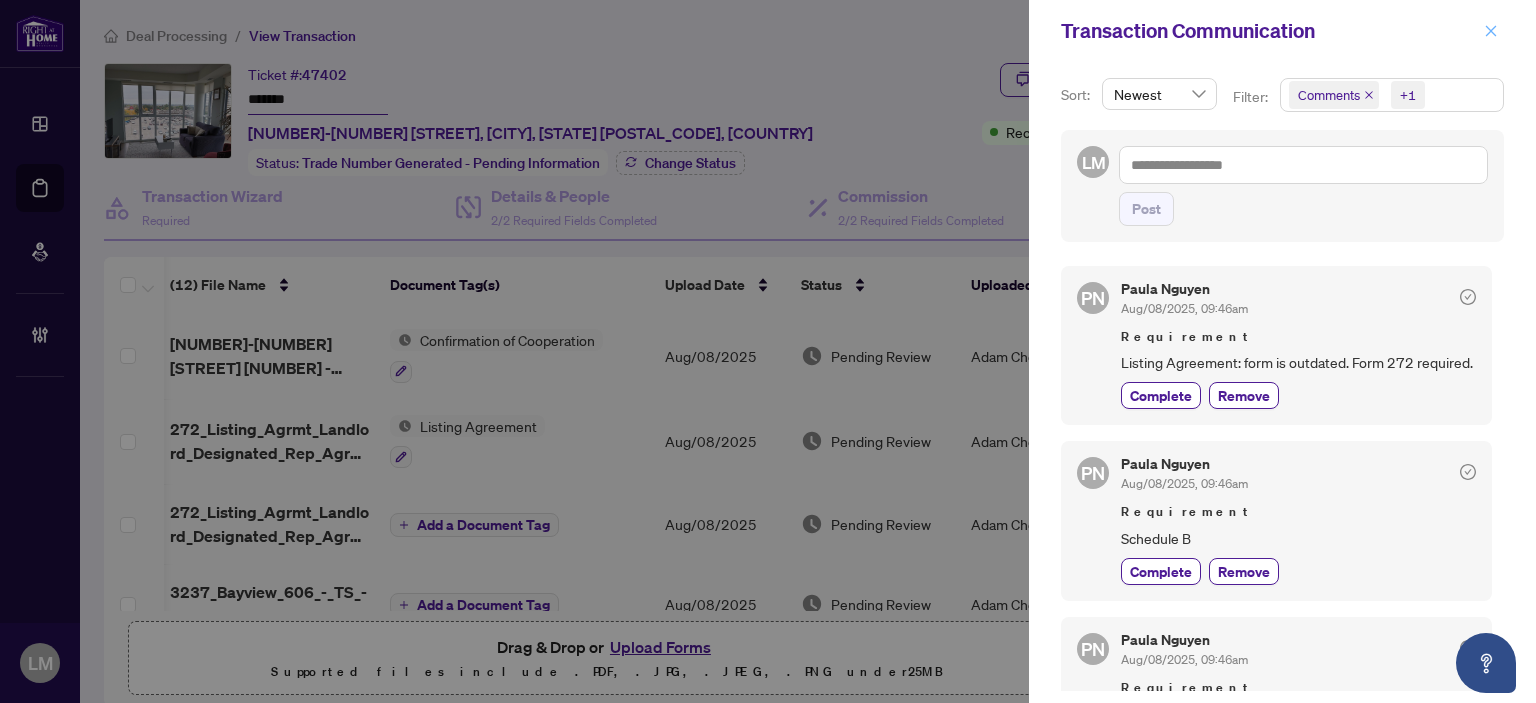 click 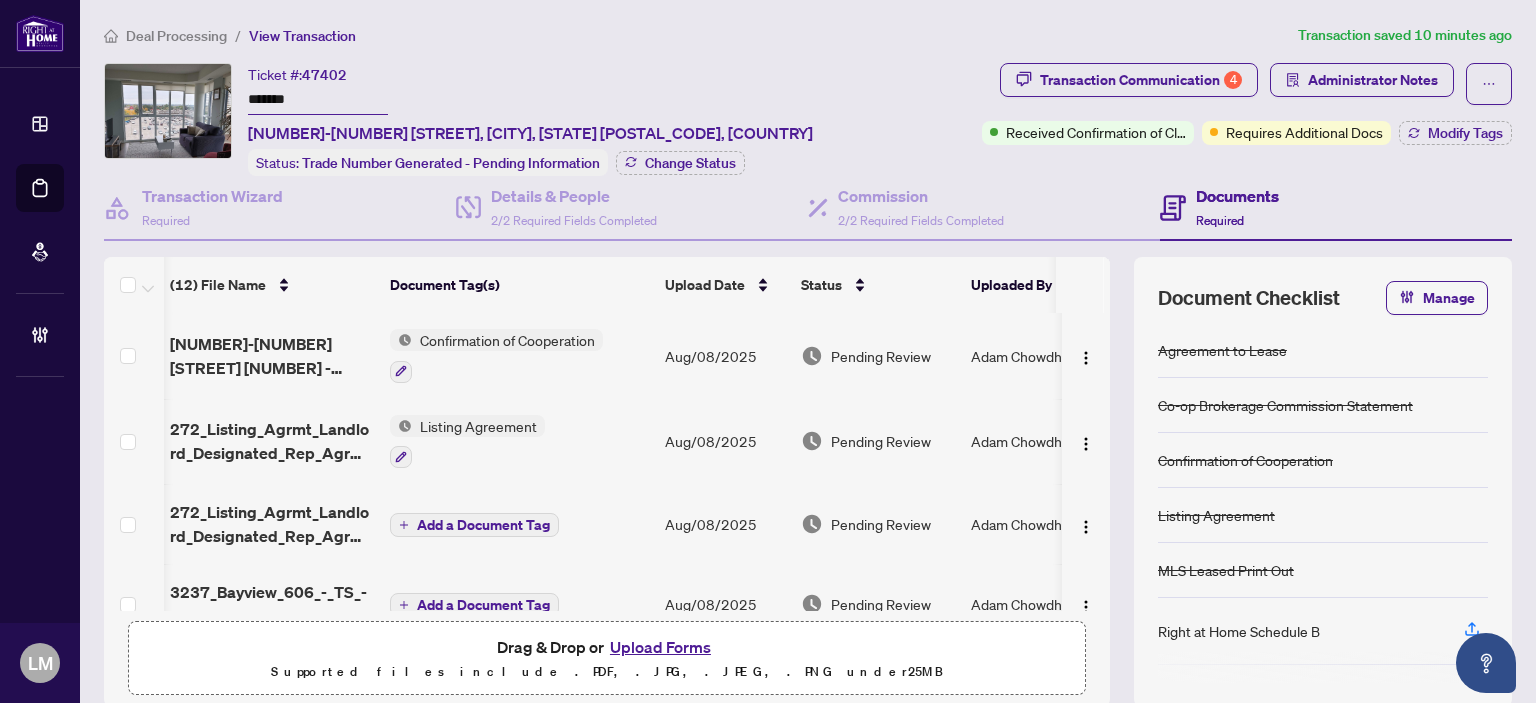 click on "272_Listing_Agrmt_Landlord_Designated_Rep_Agrmt_Auth_to_Offer_for_Lease_-_PropTx-OREA 1.pdf" at bounding box center (272, 441) 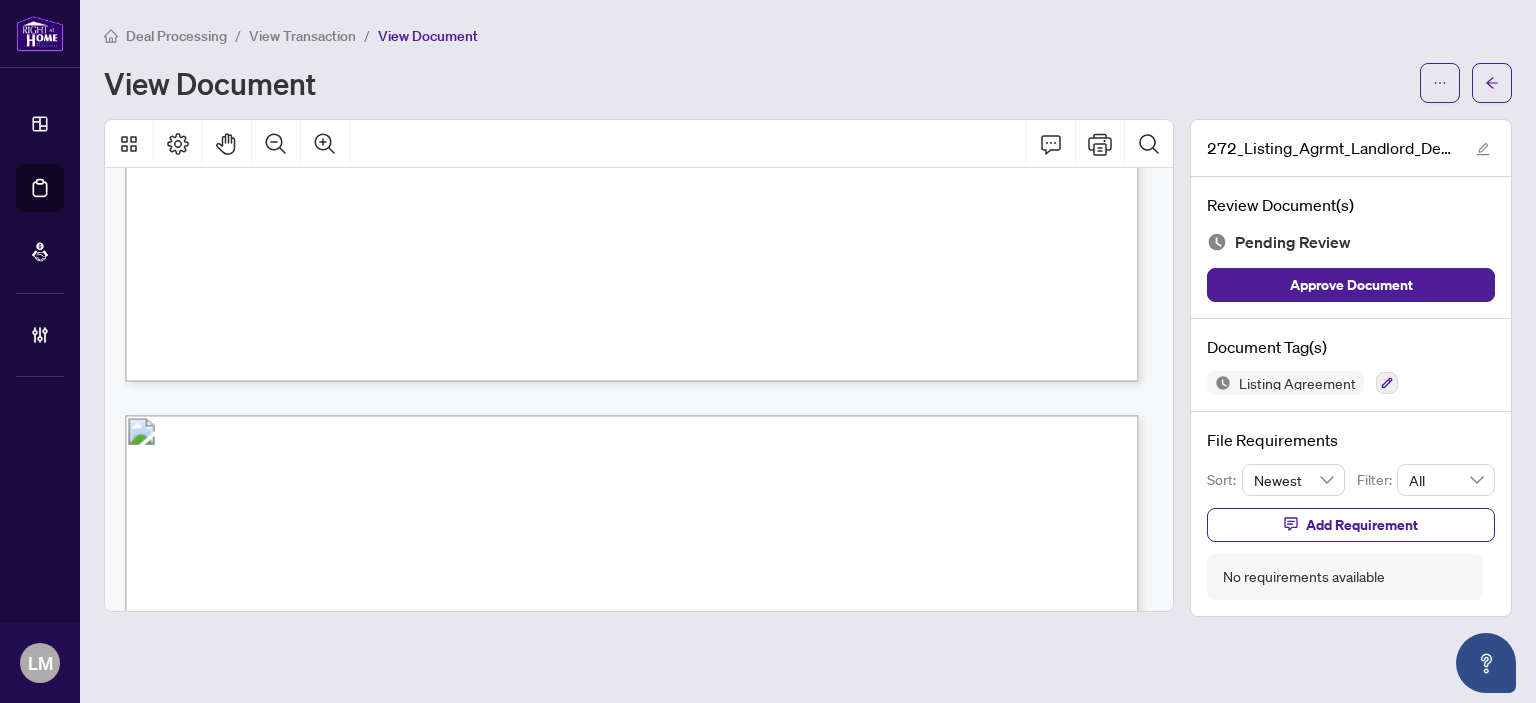 scroll, scrollTop: 0, scrollLeft: 0, axis: both 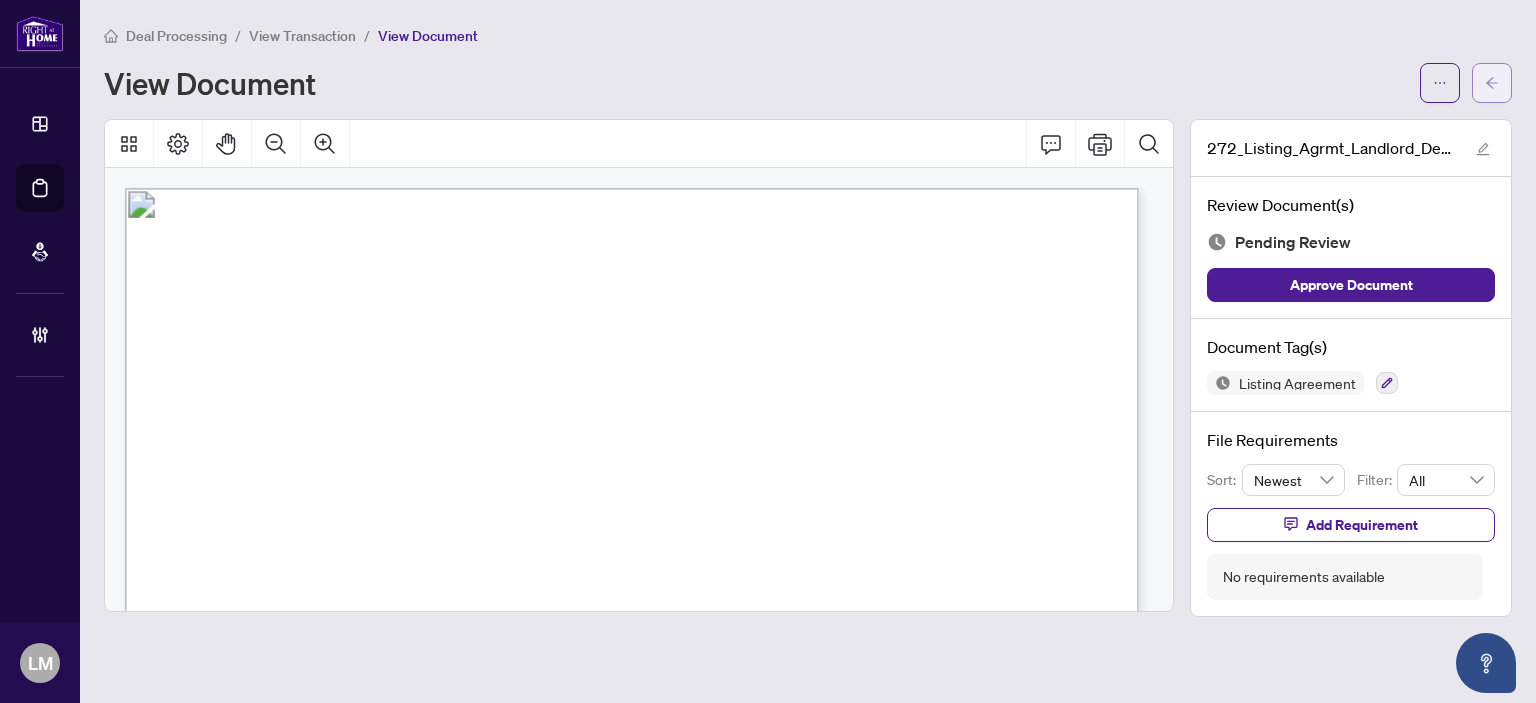 click at bounding box center [1492, 83] 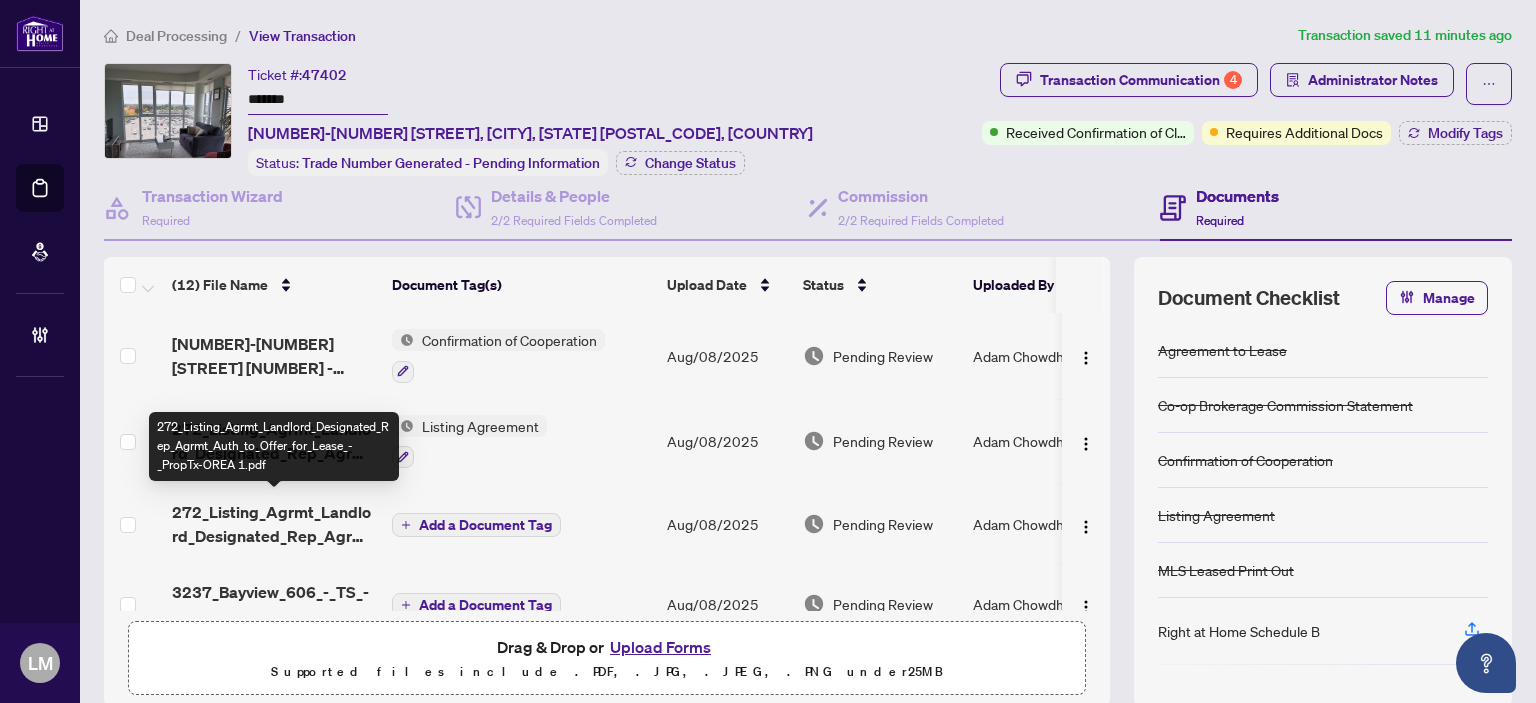 click on "272_Listing_Agrmt_Landlord_Designated_Rep_Agrmt_Auth_to_Offer_for_Lease_-_PropTx-OREA 1.pdf" at bounding box center (274, 524) 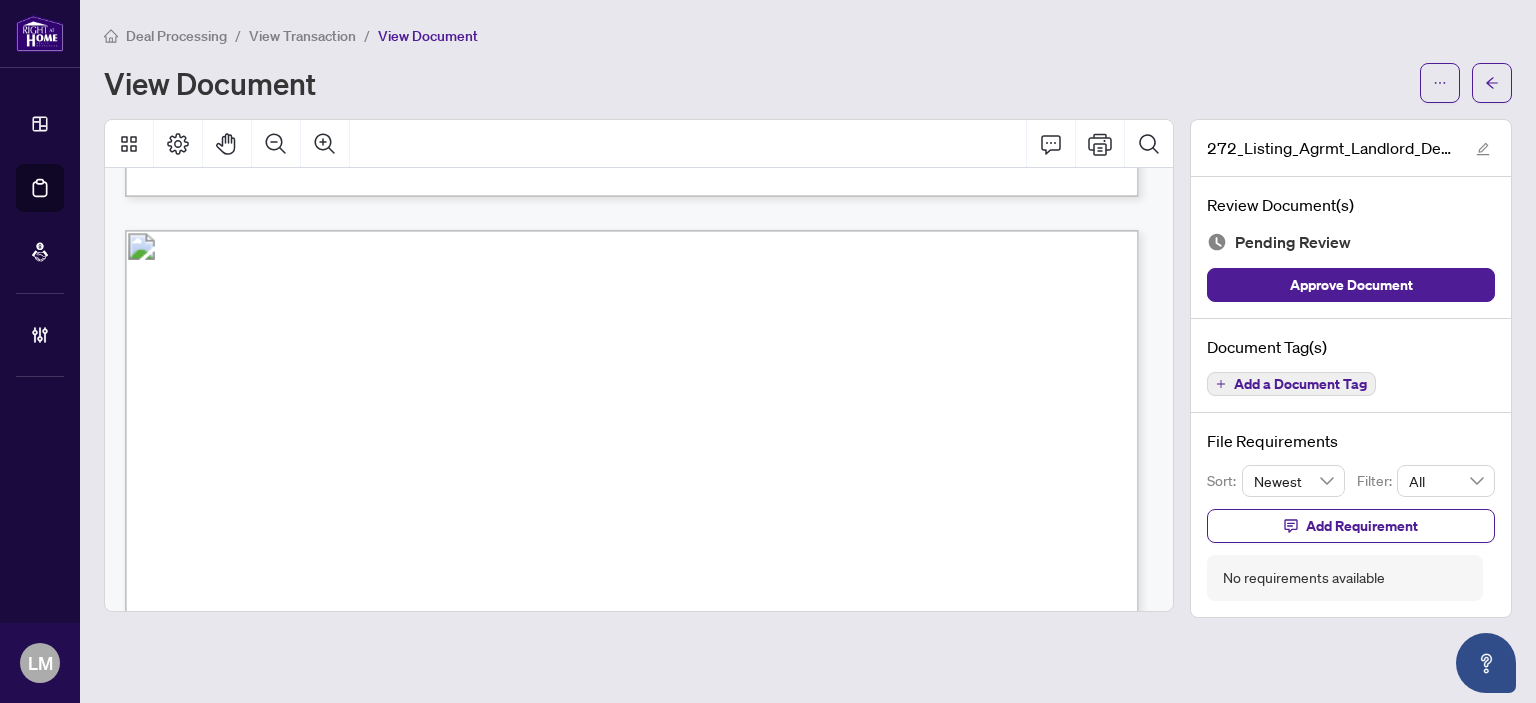 scroll, scrollTop: 0, scrollLeft: 0, axis: both 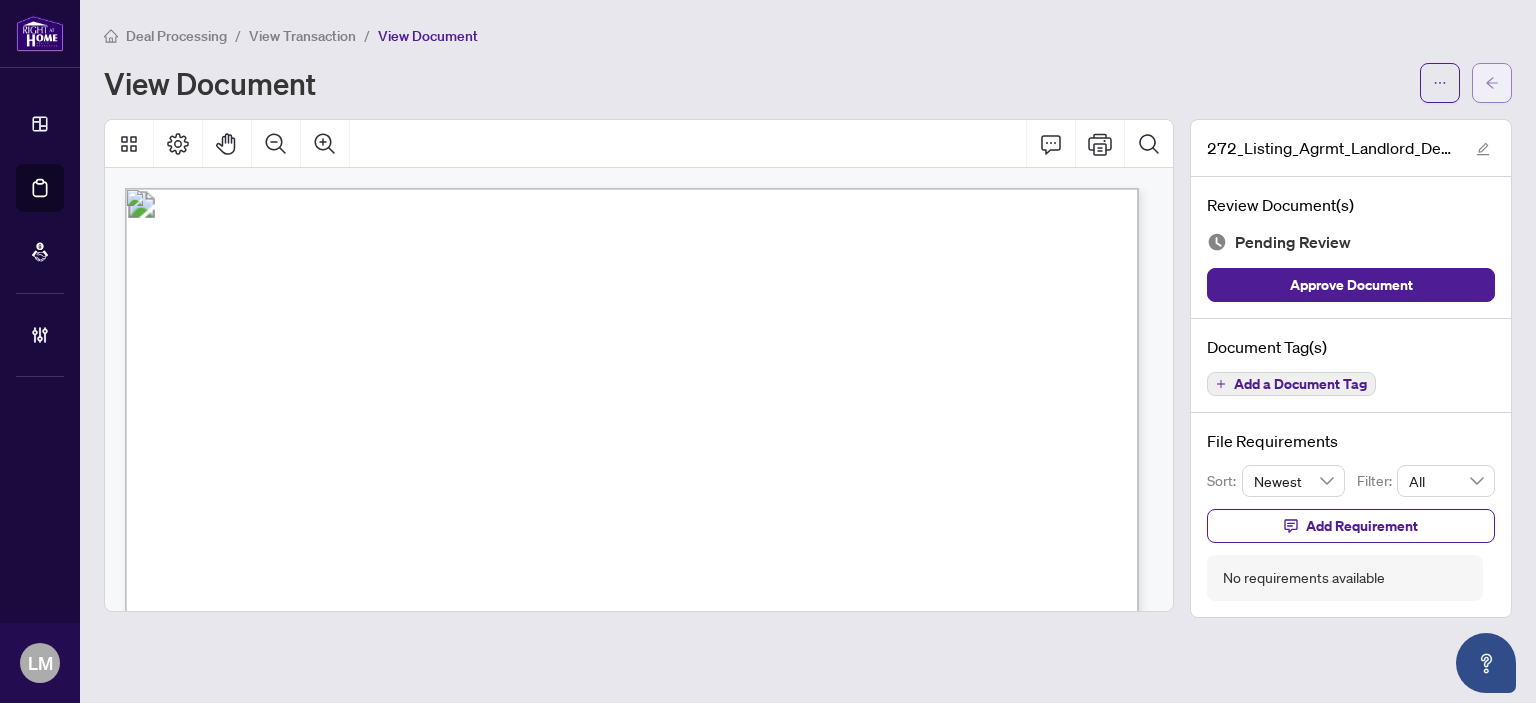 click at bounding box center [1492, 83] 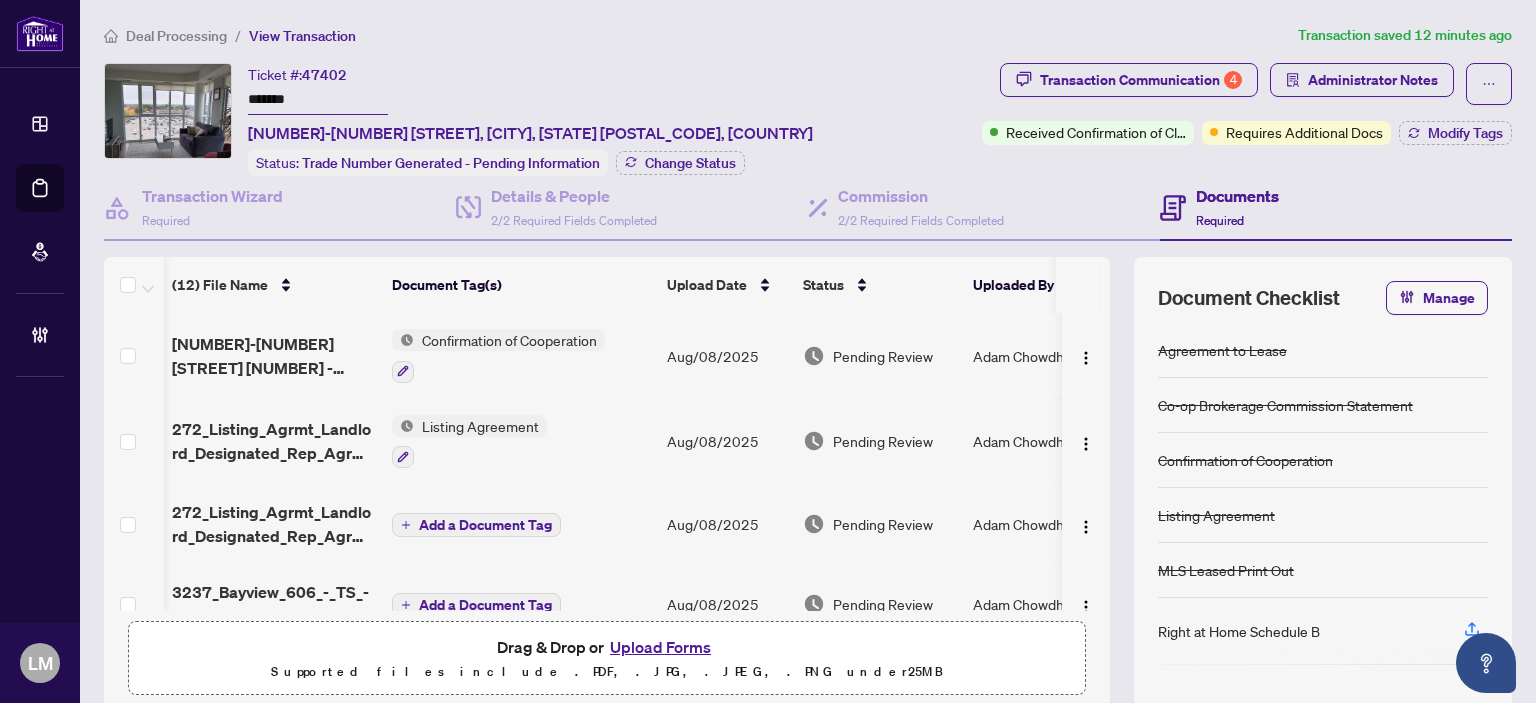 scroll, scrollTop: 0, scrollLeft: 73, axis: horizontal 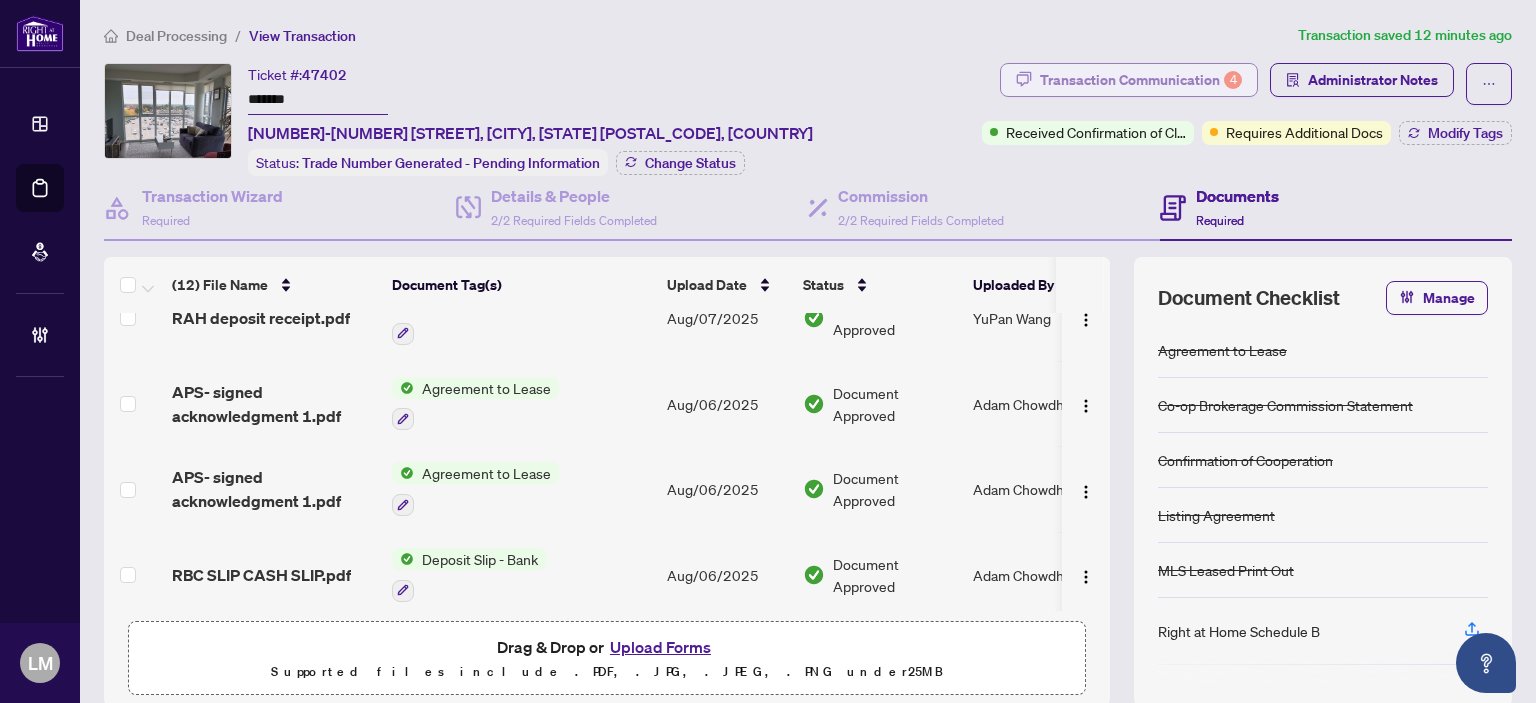 click on "Transaction Communication 4" at bounding box center (1141, 80) 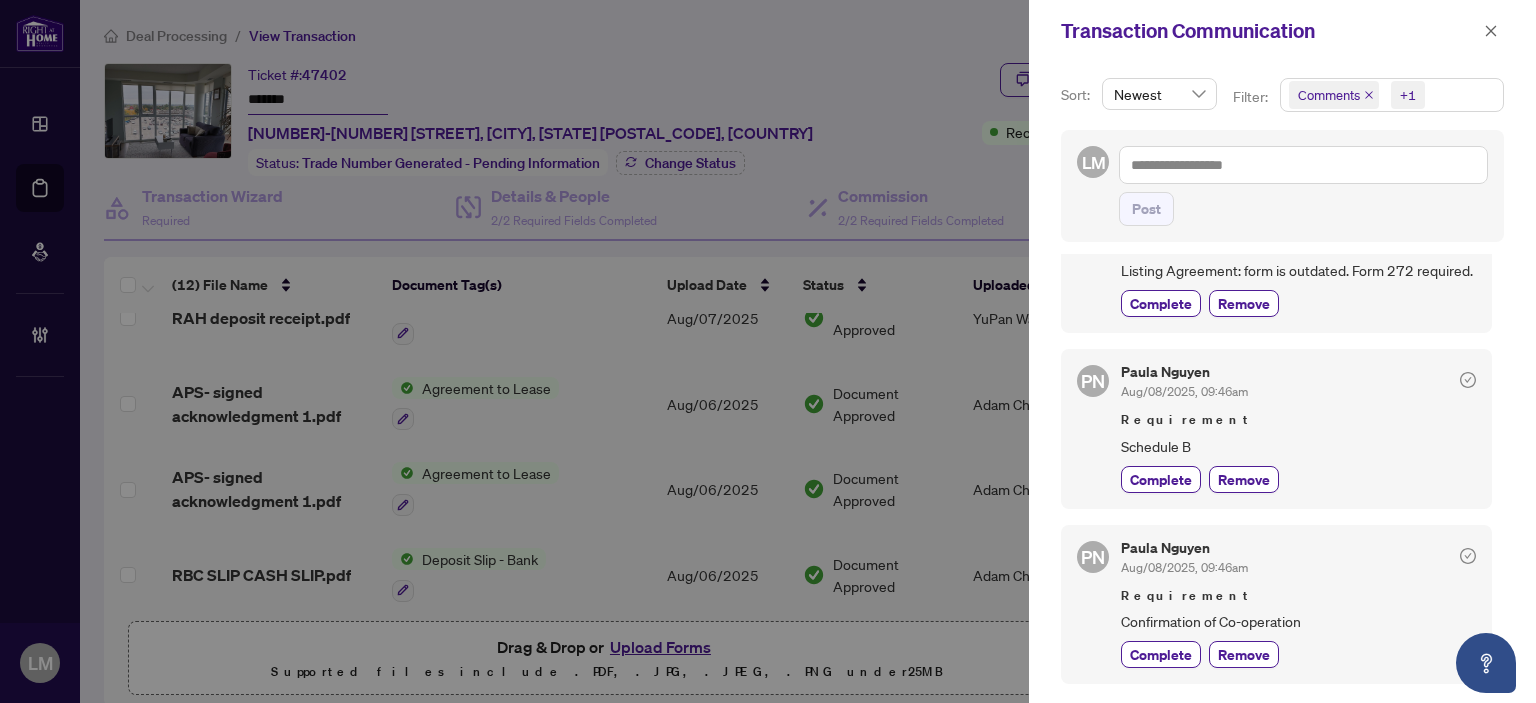 scroll, scrollTop: 0, scrollLeft: 0, axis: both 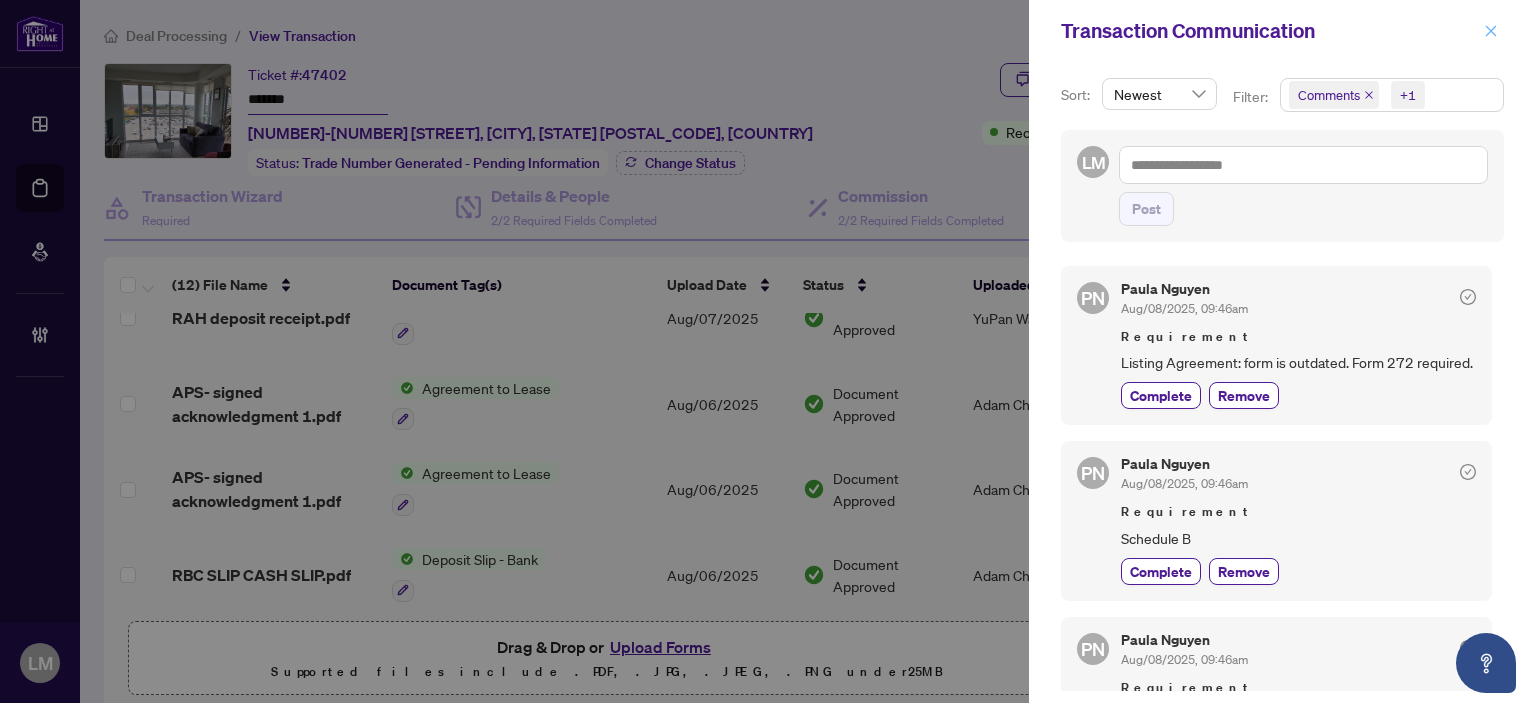 click at bounding box center (1491, 31) 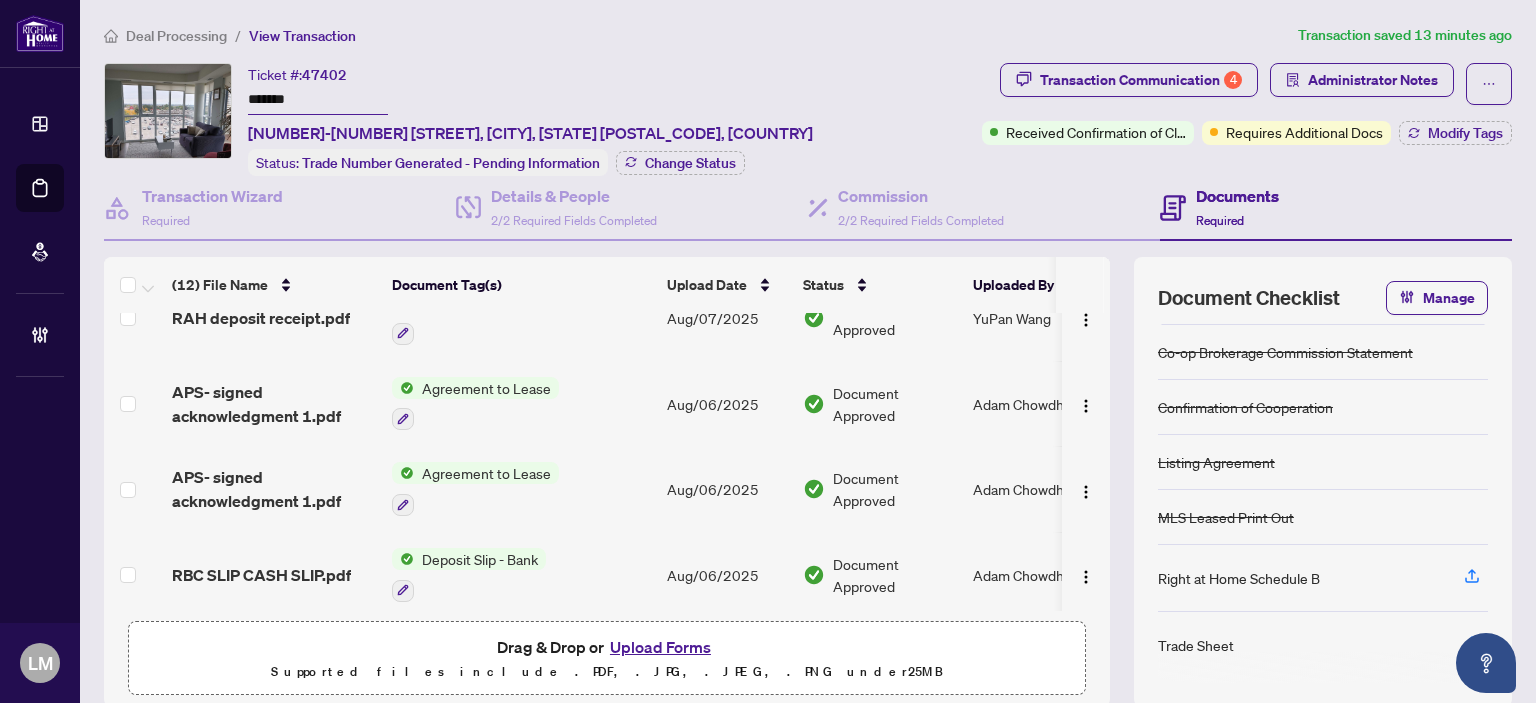 scroll, scrollTop: 0, scrollLeft: 0, axis: both 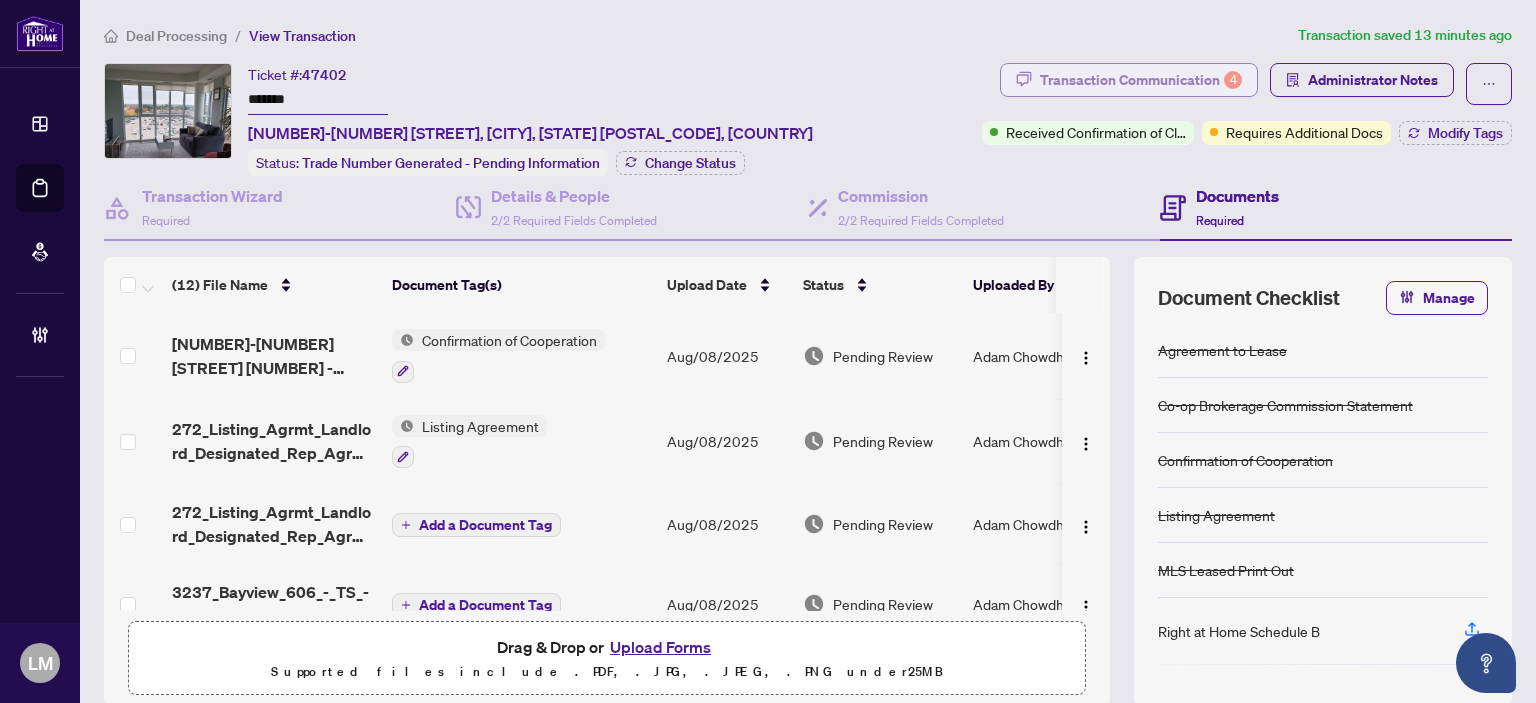 click on "Transaction Communication 4" at bounding box center [1141, 80] 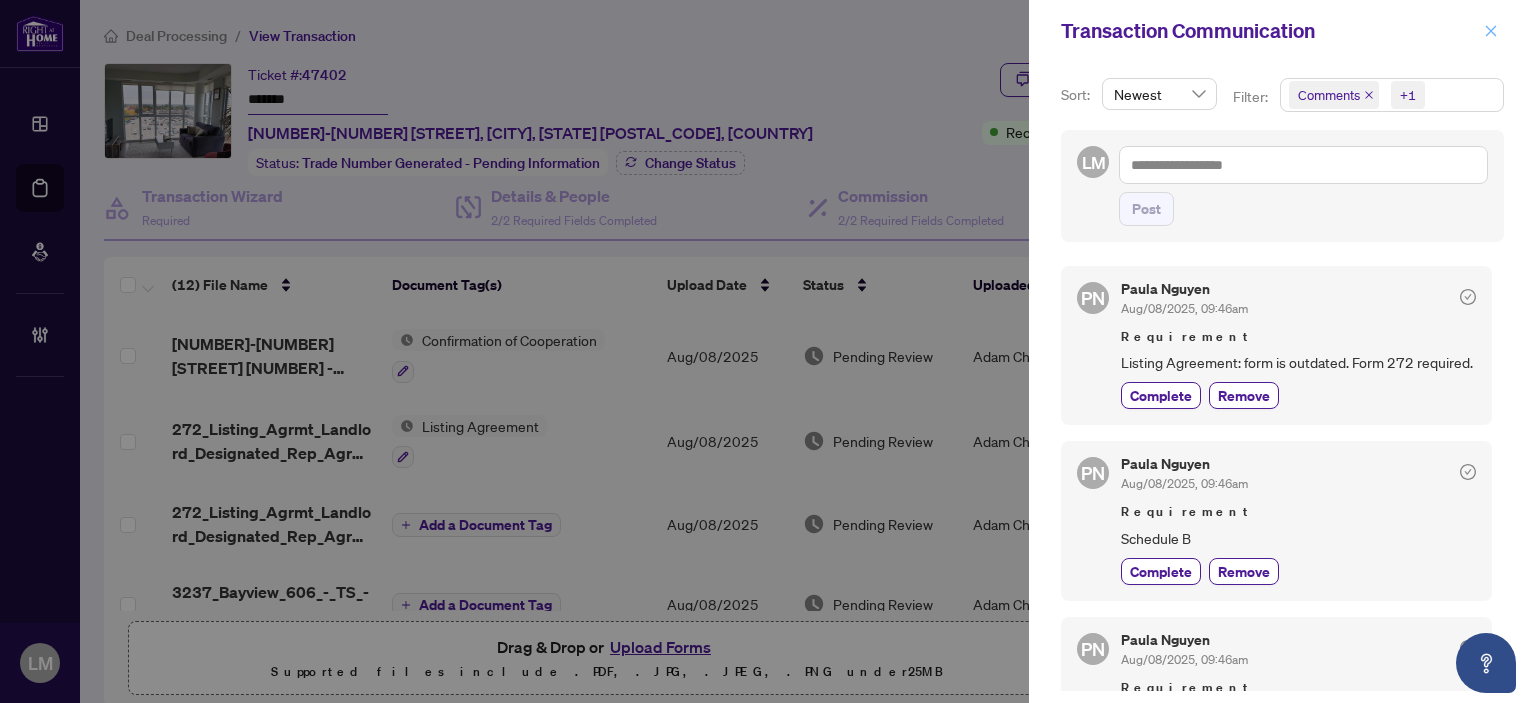 click 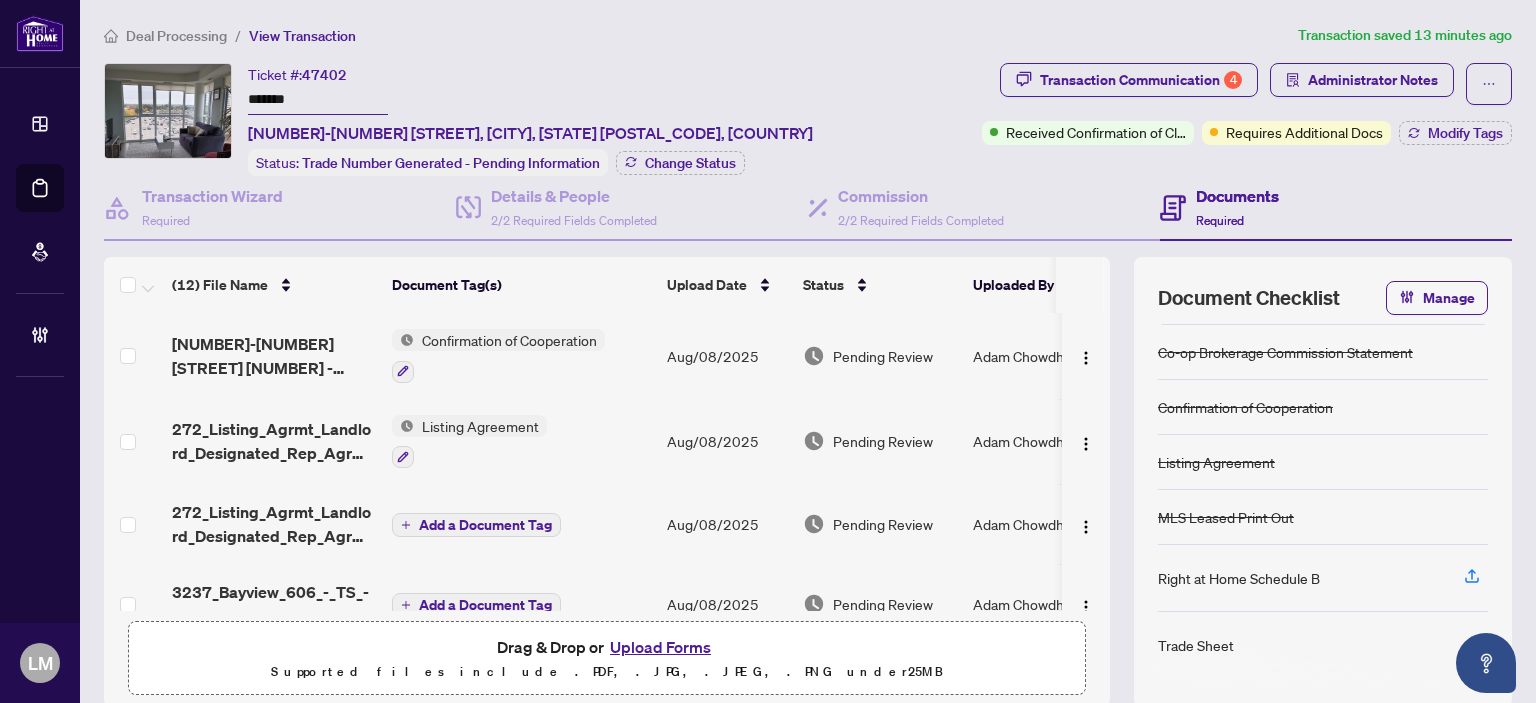 scroll, scrollTop: 0, scrollLeft: 0, axis: both 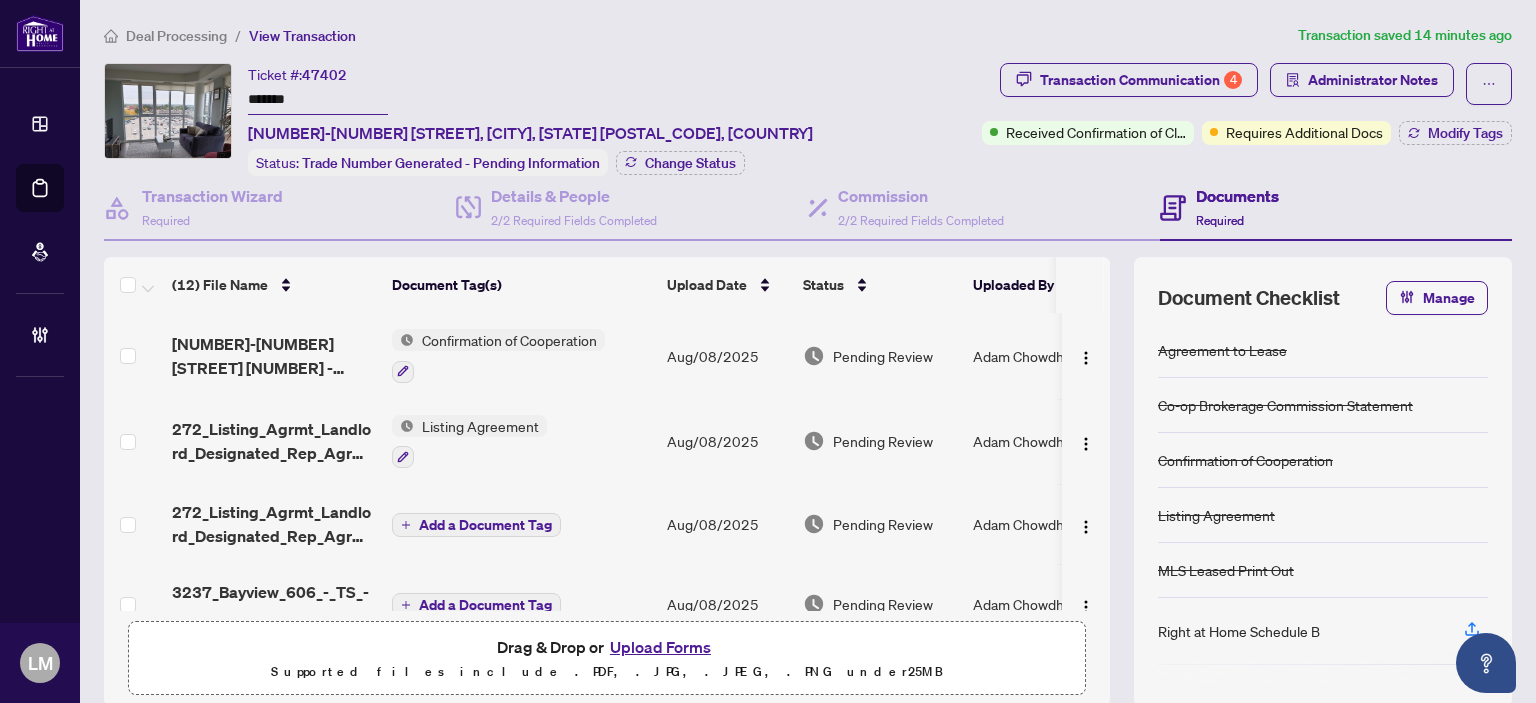 click on "Deal Processing" at bounding box center (176, 36) 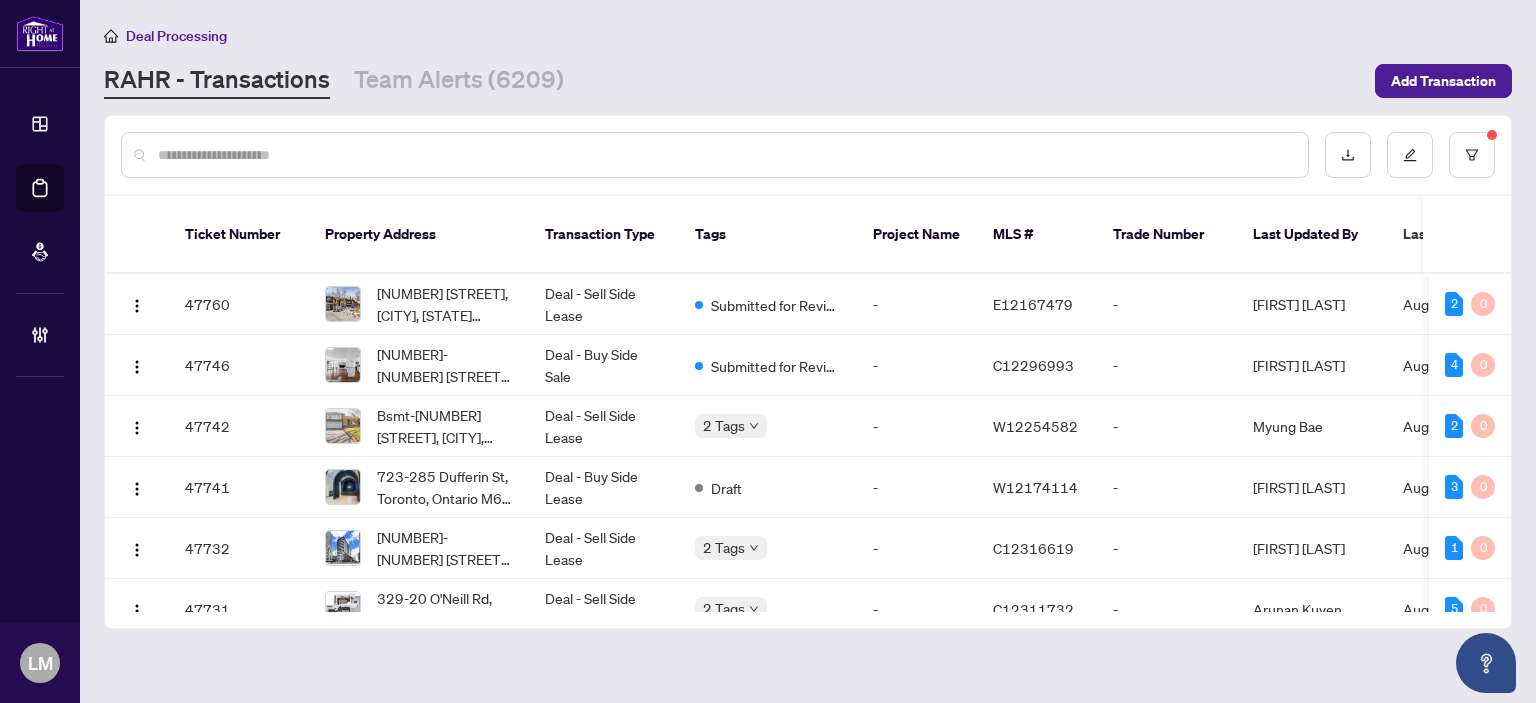 click at bounding box center (725, 155) 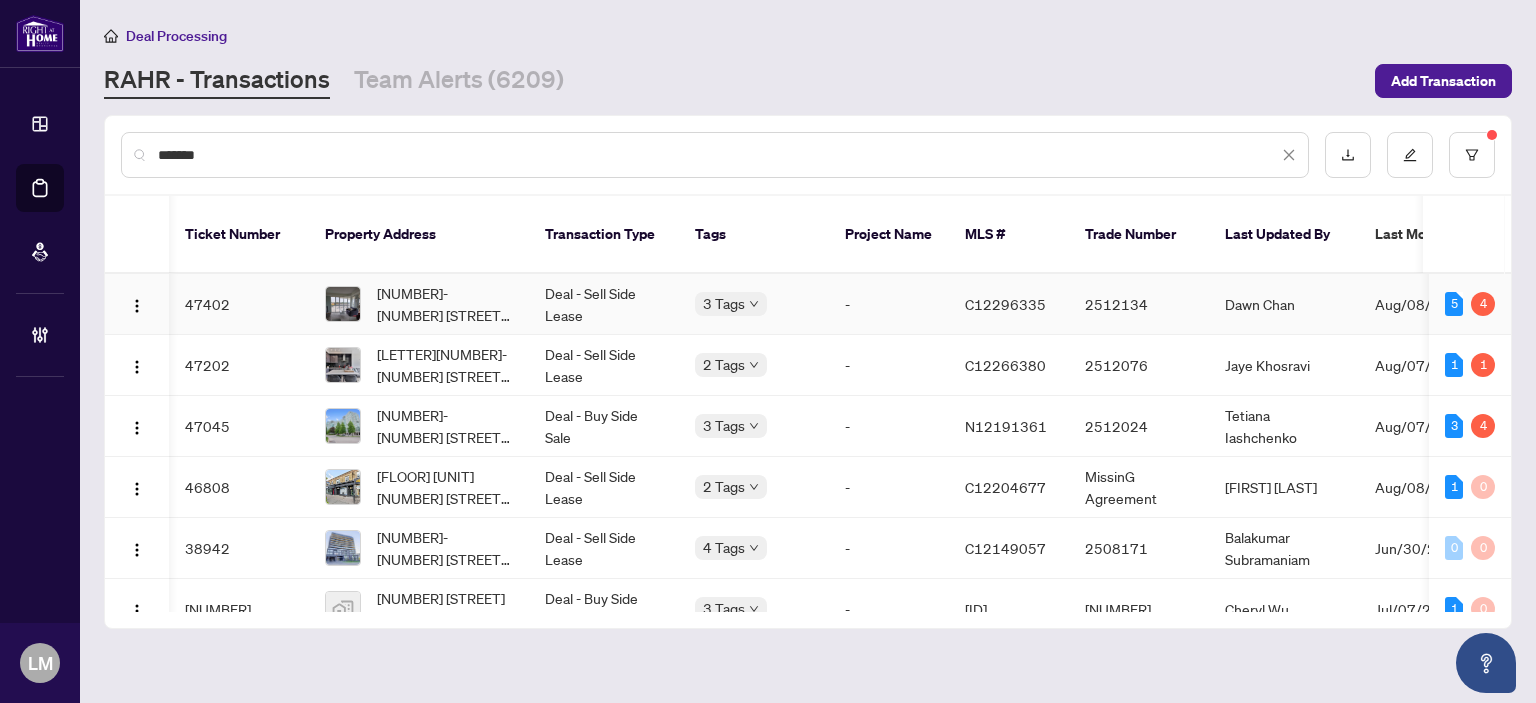 scroll, scrollTop: 0, scrollLeft: 211, axis: horizontal 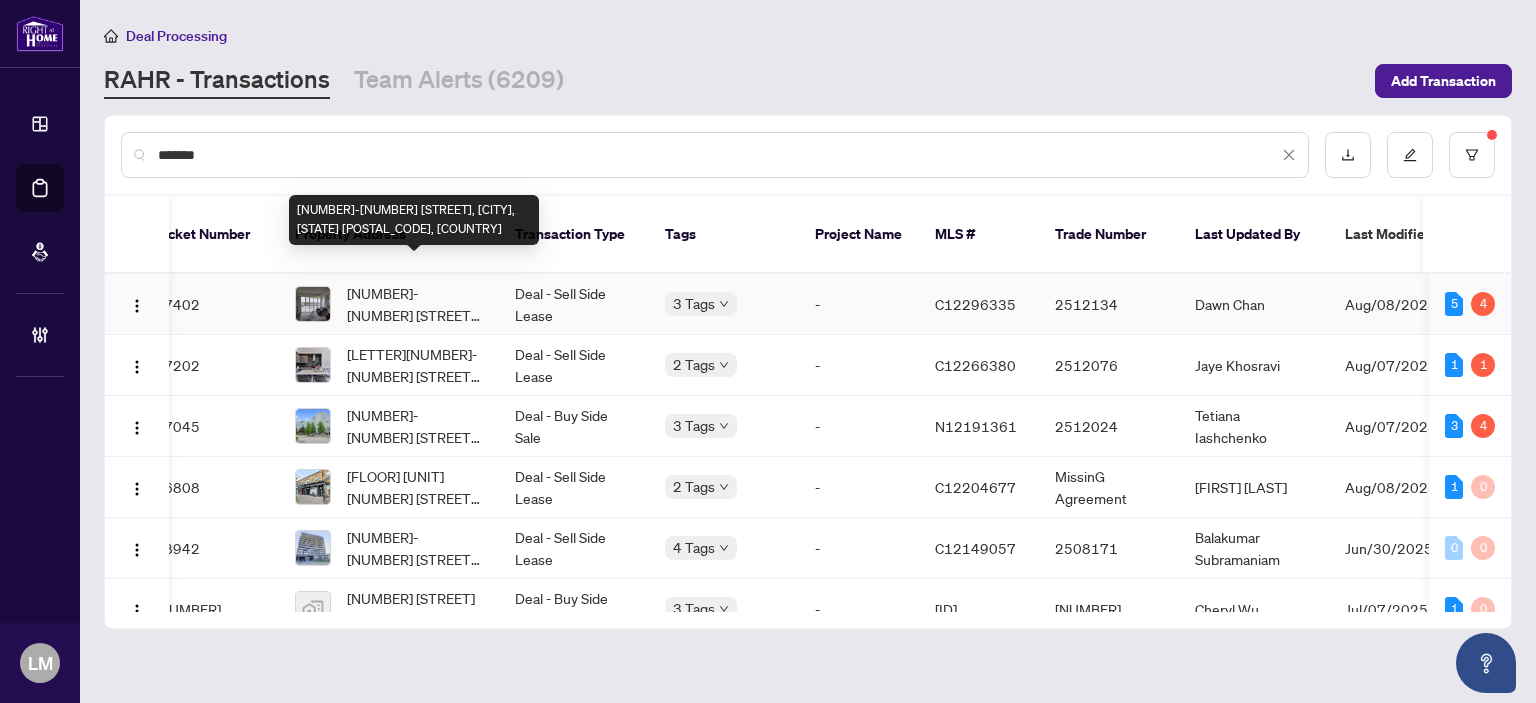 type on "*******" 